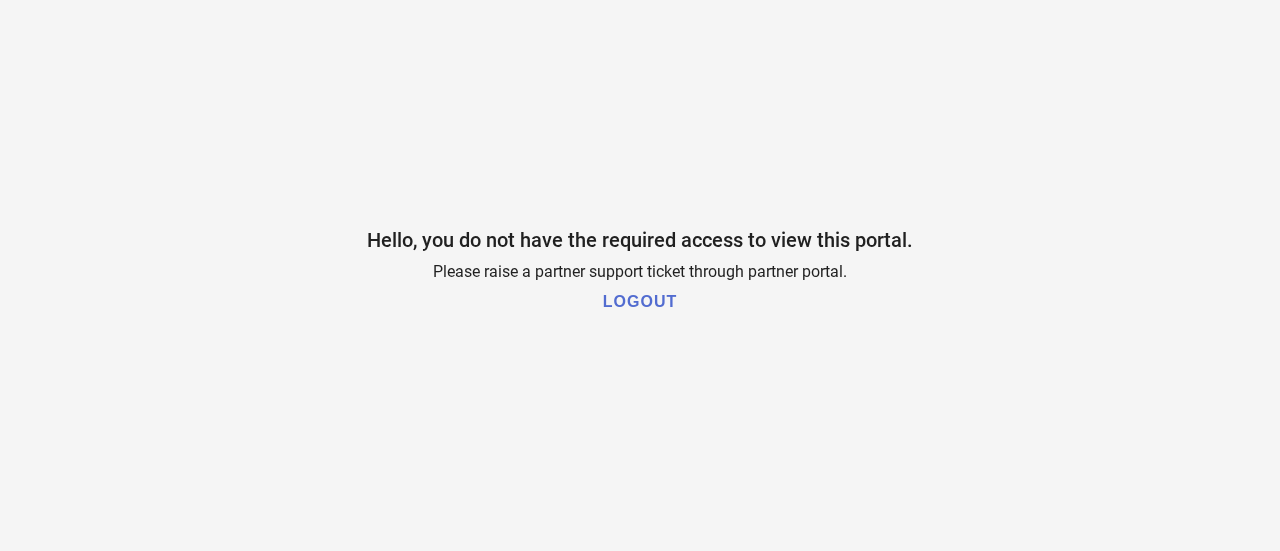 scroll, scrollTop: 0, scrollLeft: 0, axis: both 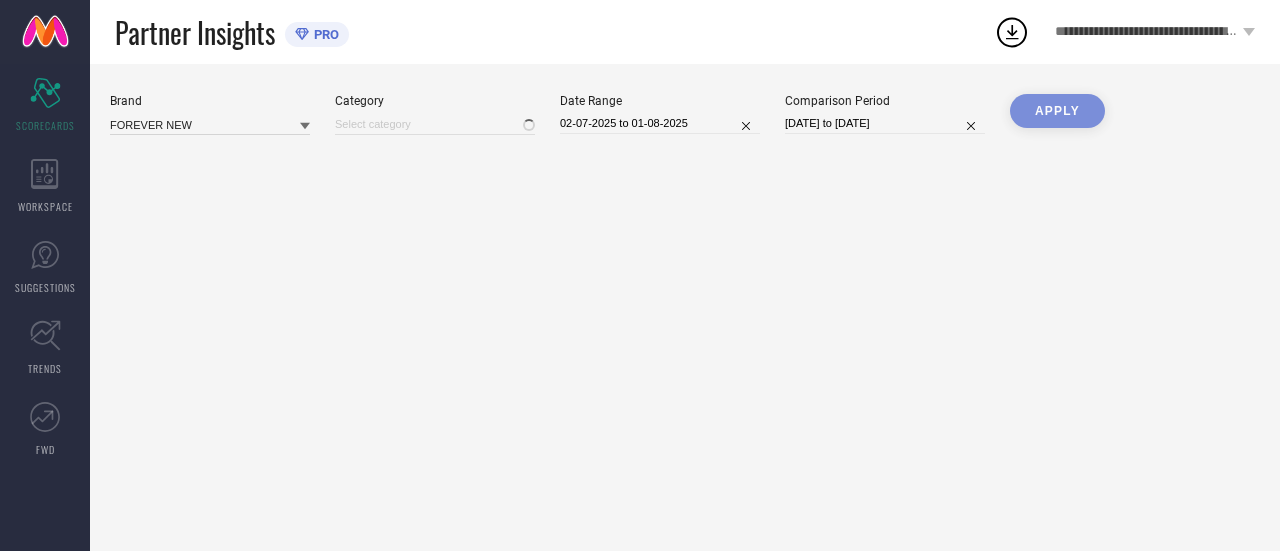 type on "All" 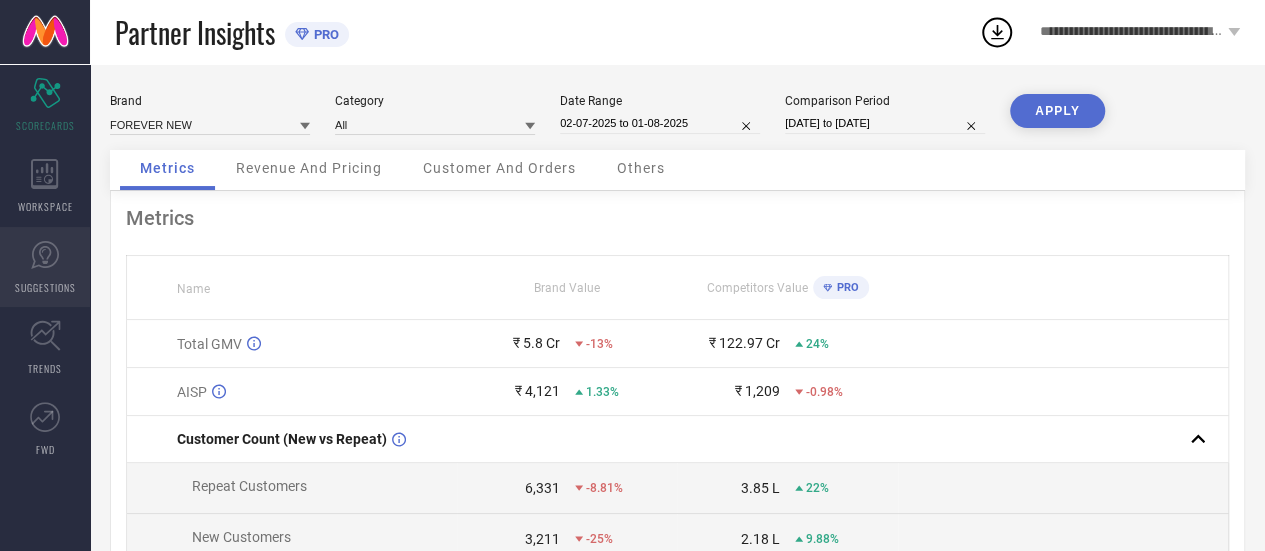 click 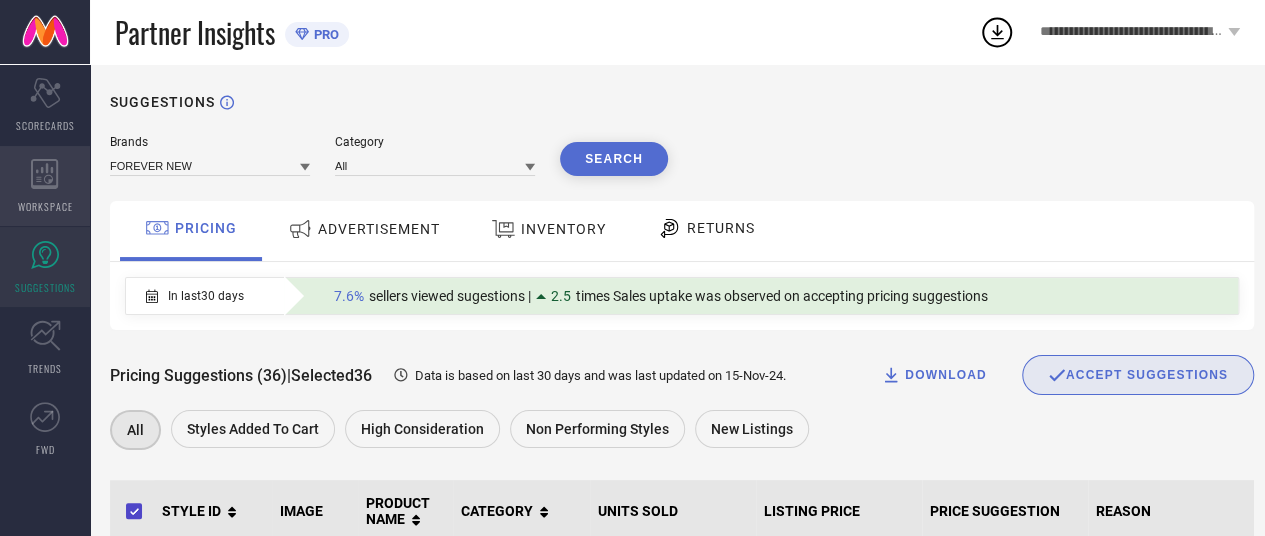 click 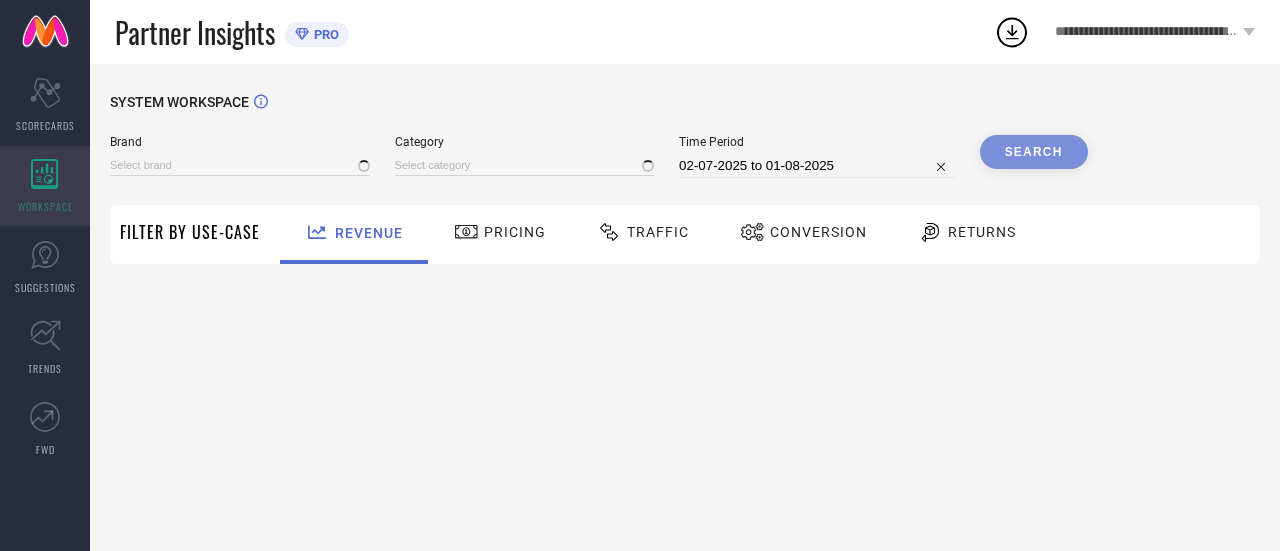 type on "FOREVER NEW" 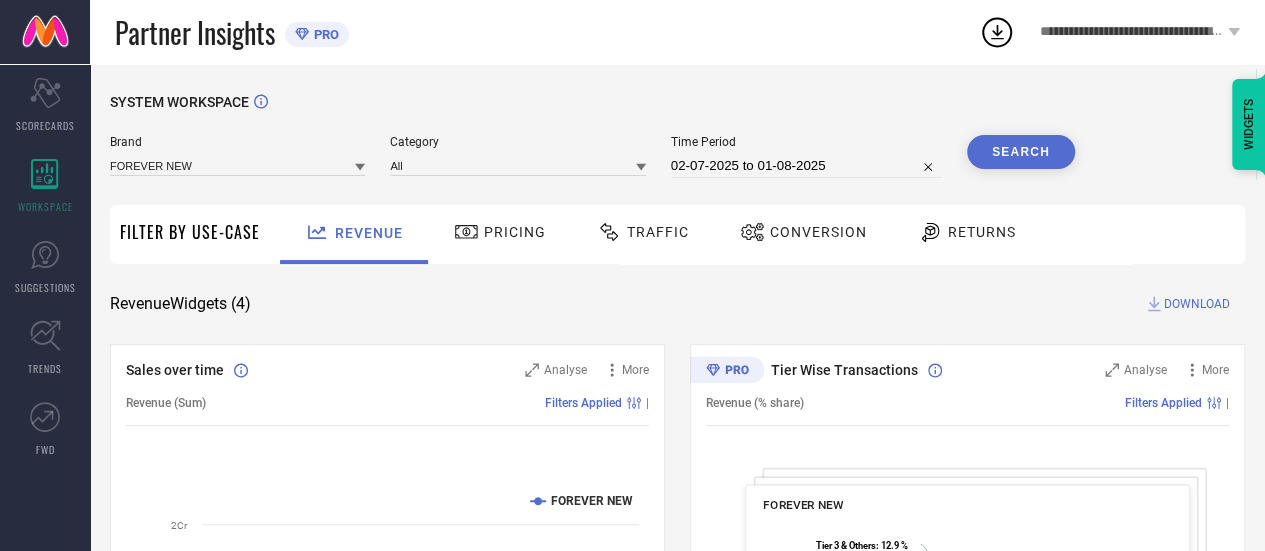click on "Traffic" at bounding box center [643, 232] 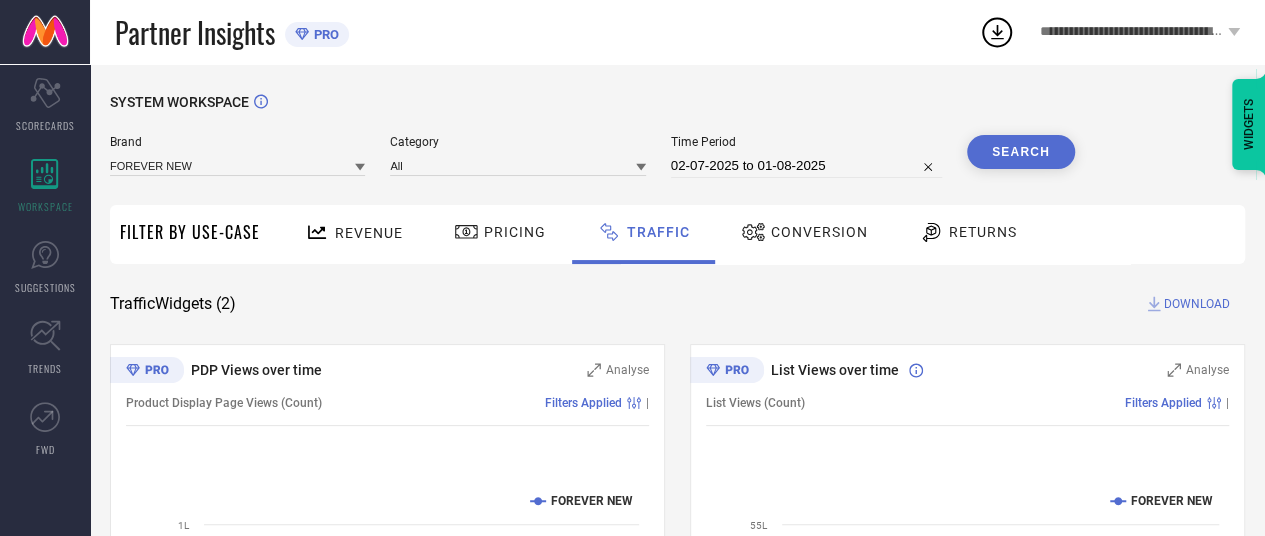 select on "6" 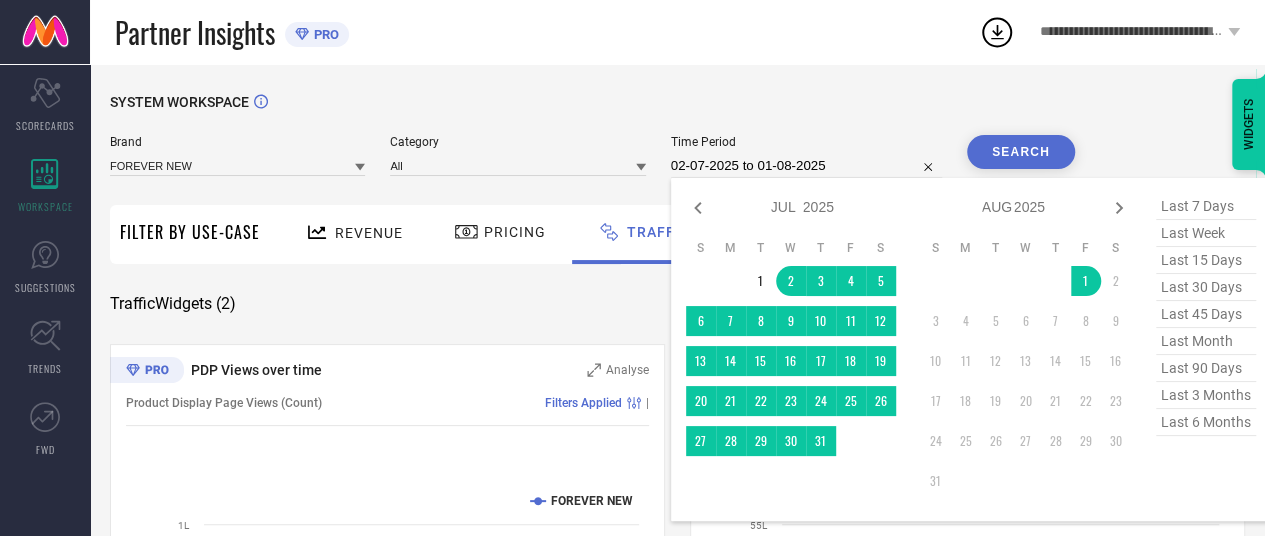 click on "02-07-2025 to 01-08-2025" at bounding box center (806, 166) 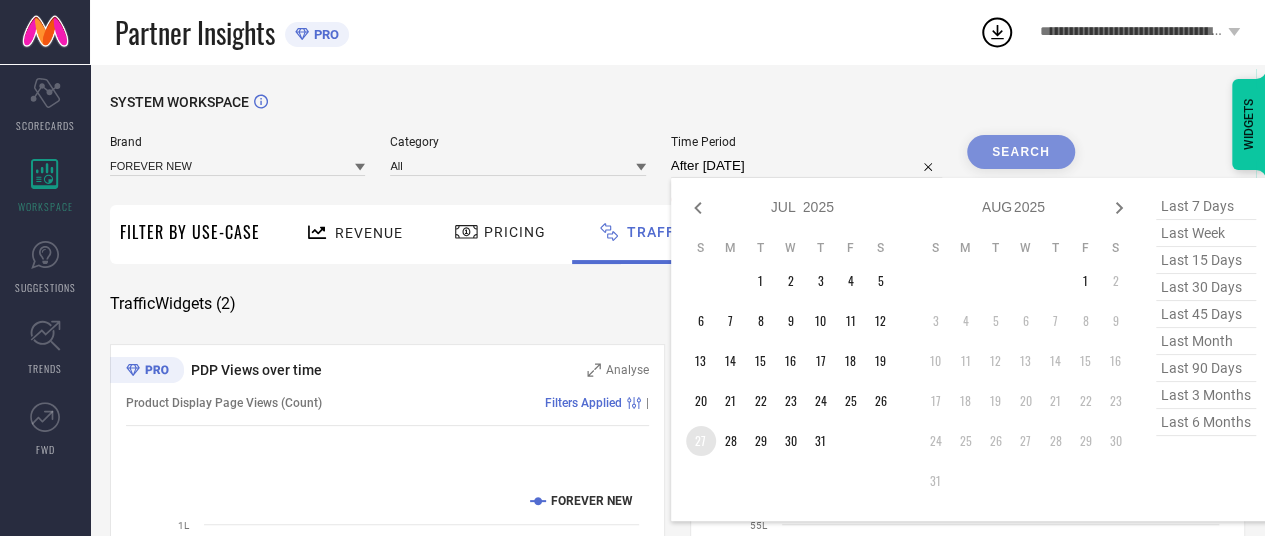 click on "27" at bounding box center [701, 441] 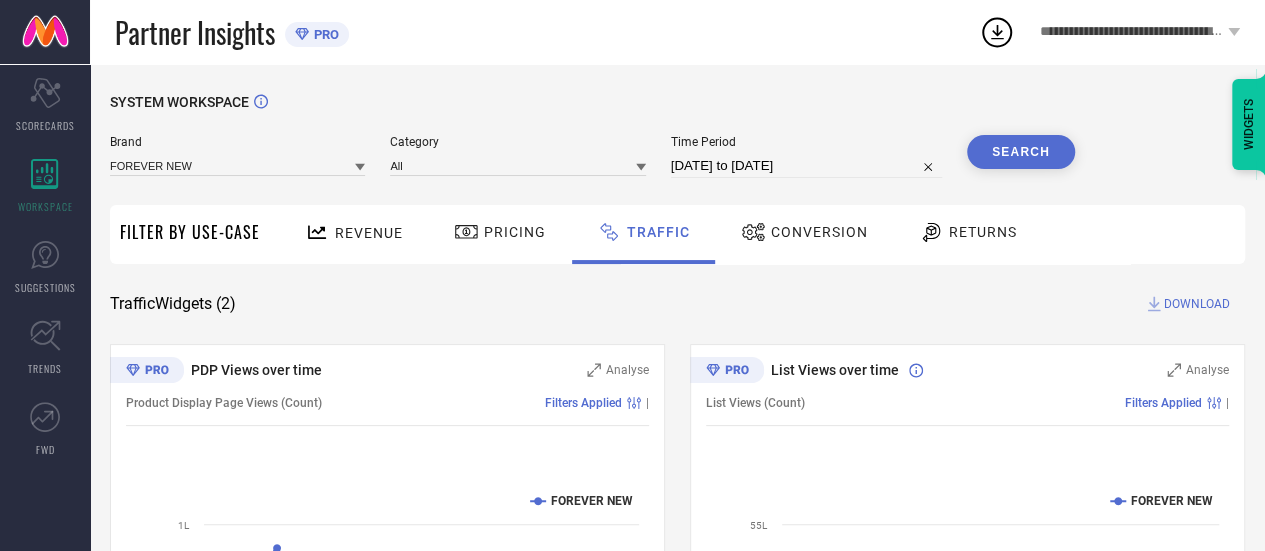 click on "Search" at bounding box center [1021, 152] 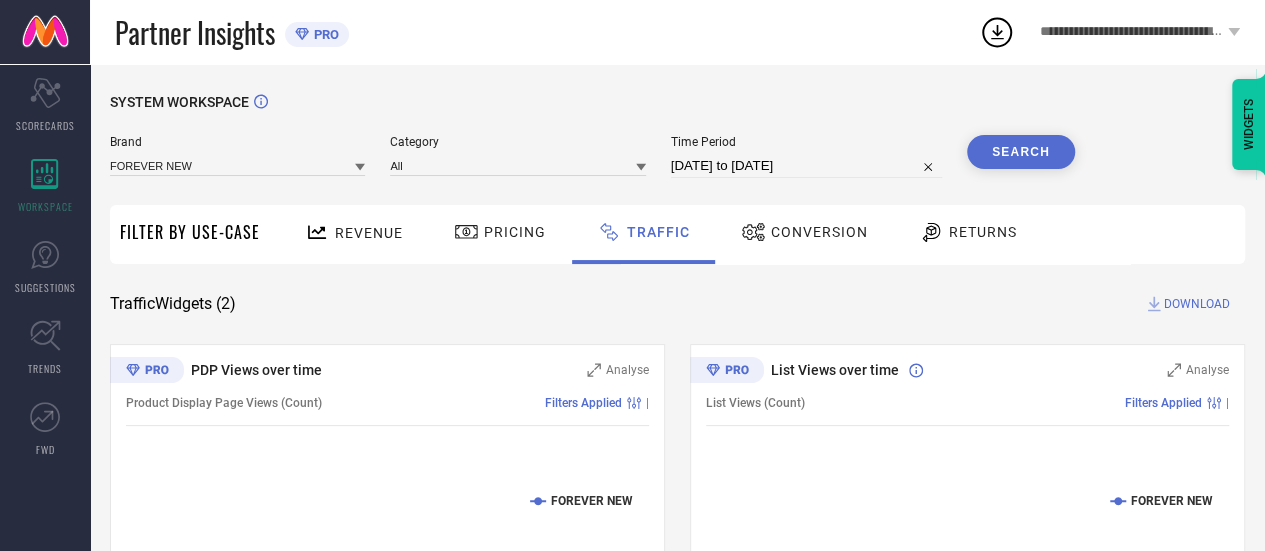 type 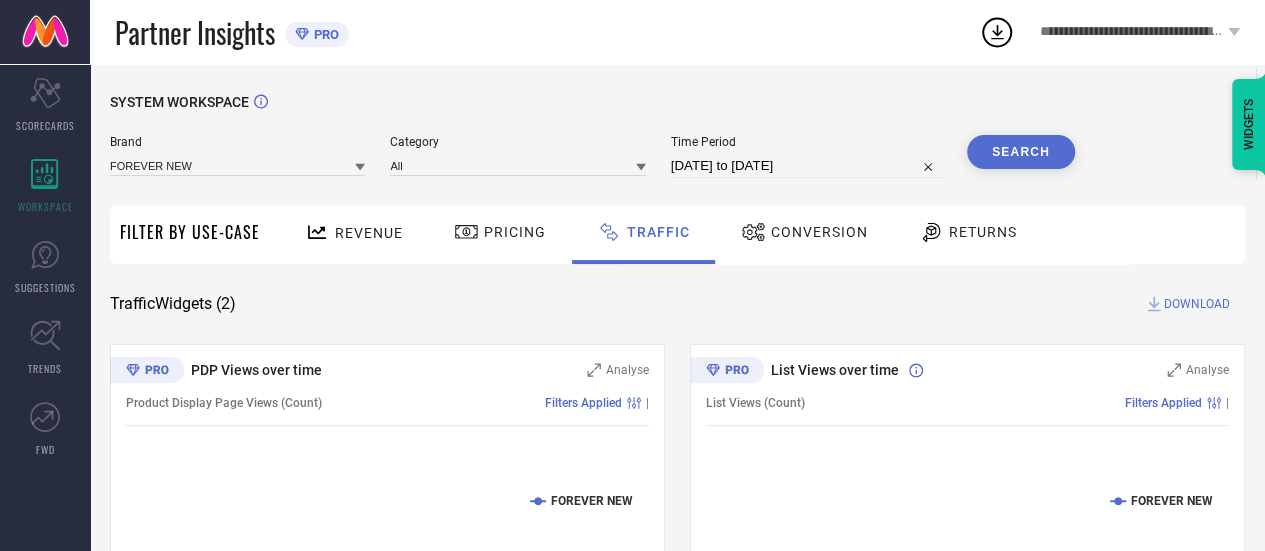 select on "6" 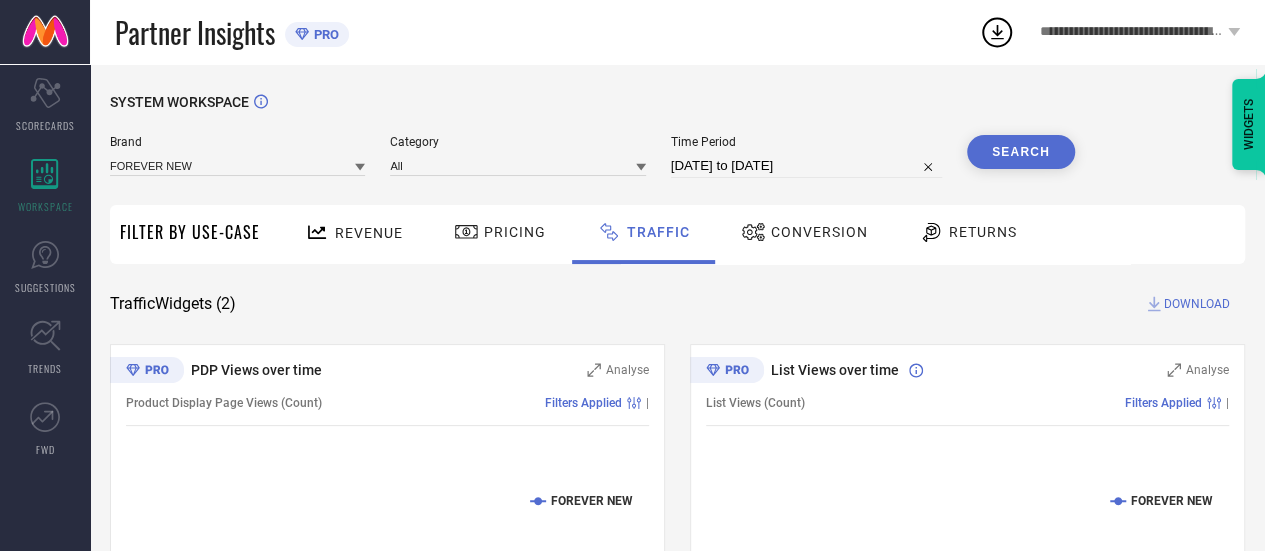select on "2025" 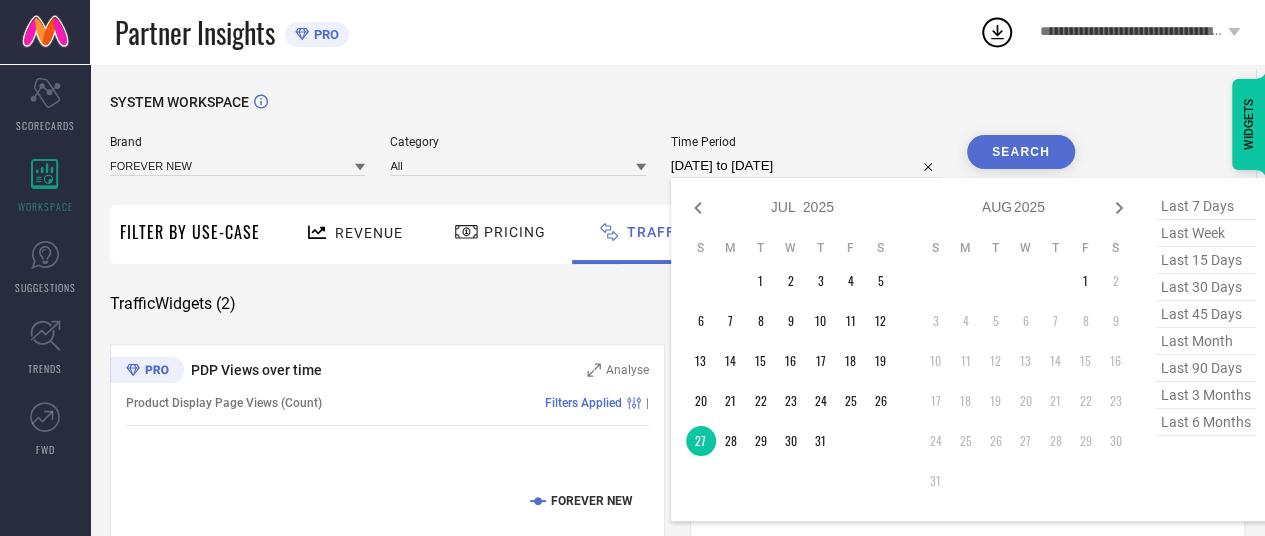 click on "[DATE] to [DATE]" at bounding box center [806, 166] 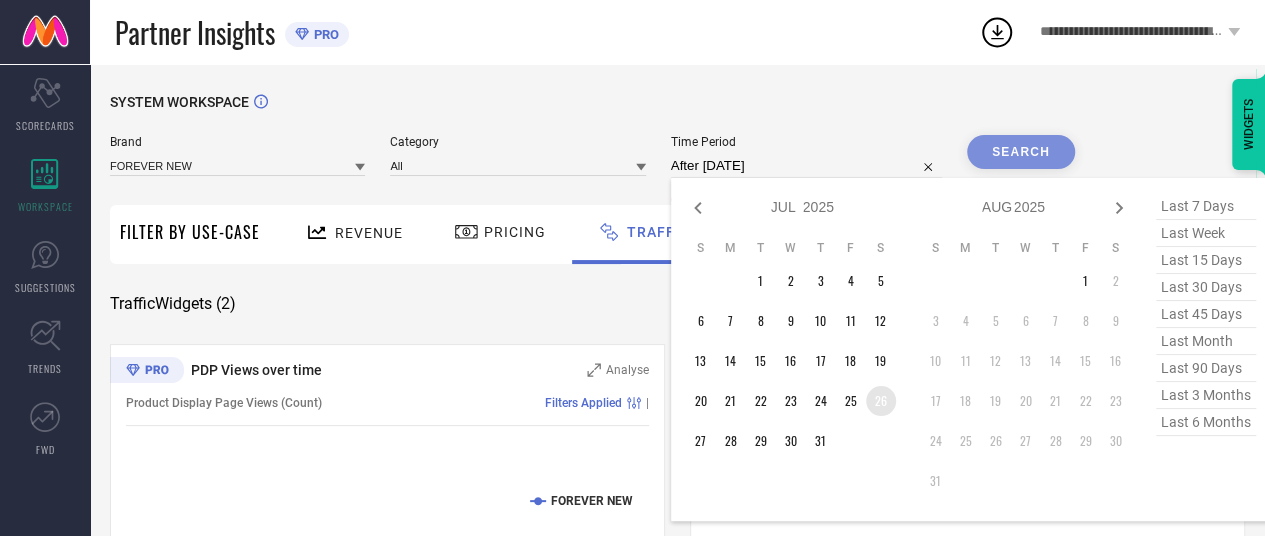 click on "26" at bounding box center (881, 401) 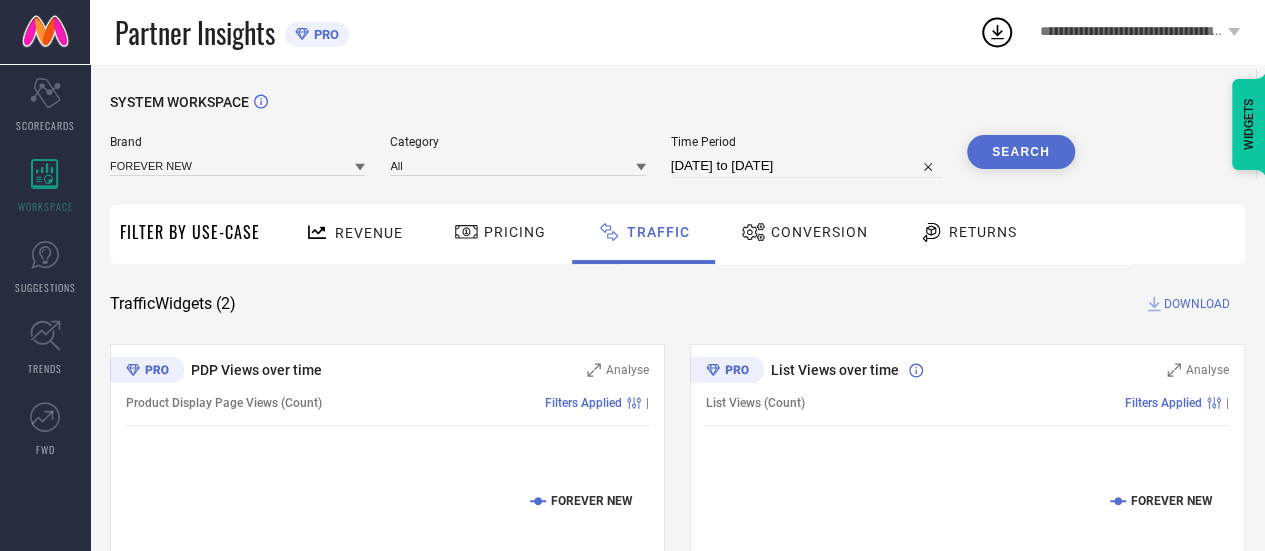 click on "Search" at bounding box center (1021, 152) 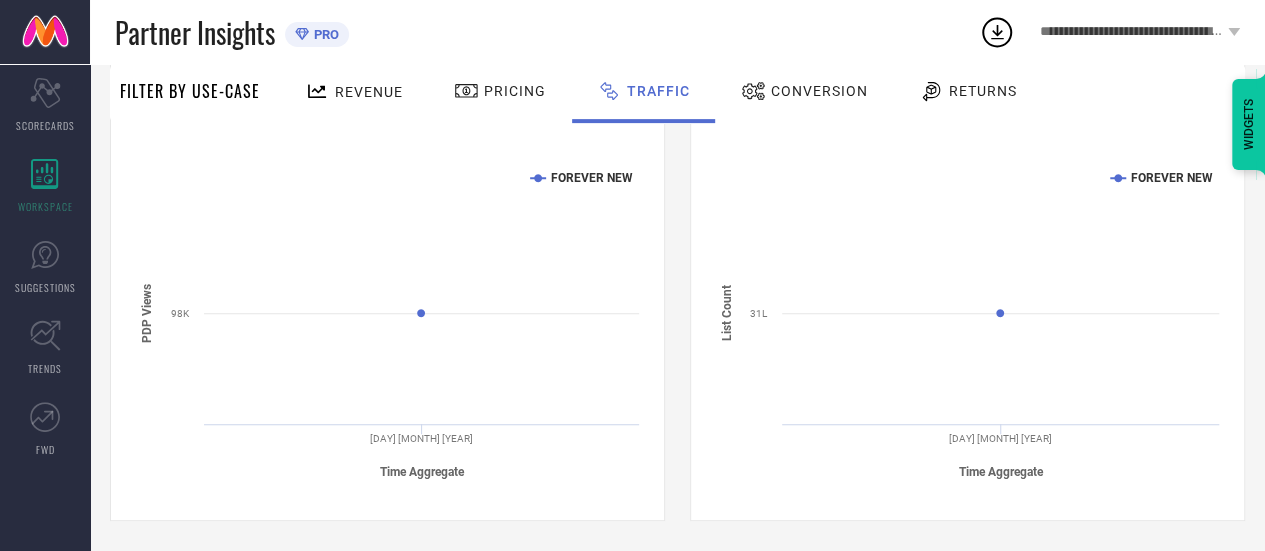 click on "Conversion" at bounding box center (819, 91) 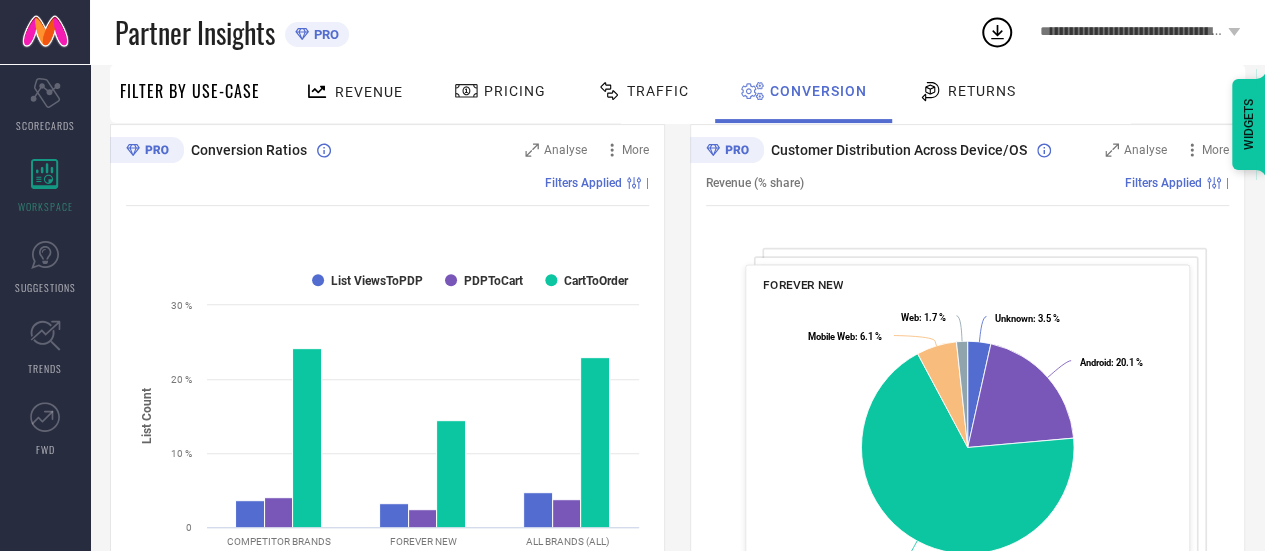 scroll, scrollTop: 0, scrollLeft: 0, axis: both 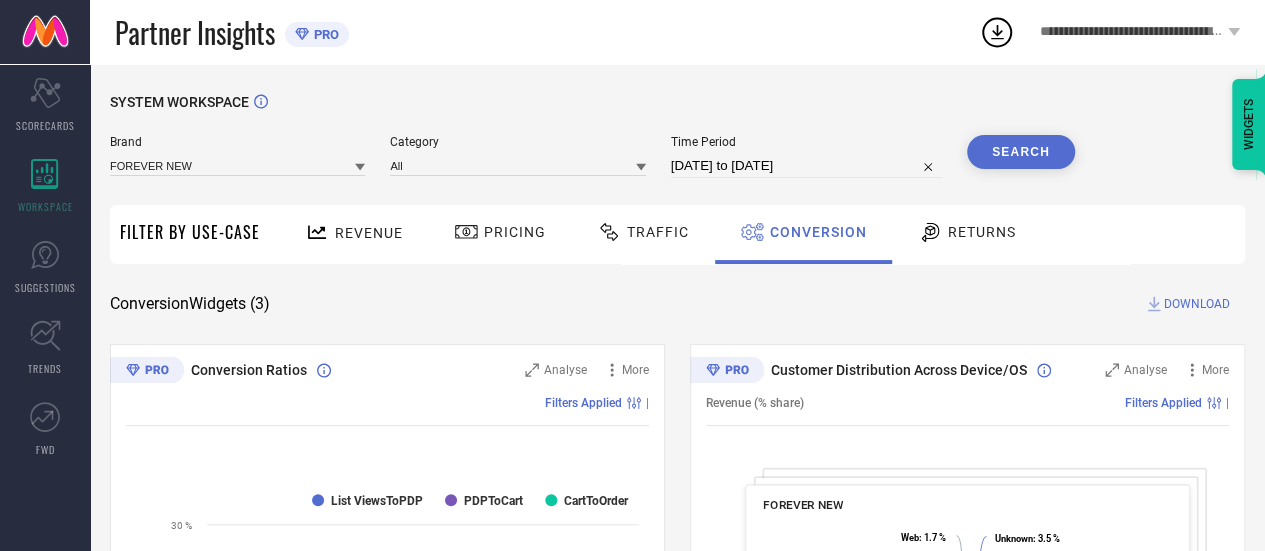 select on "6" 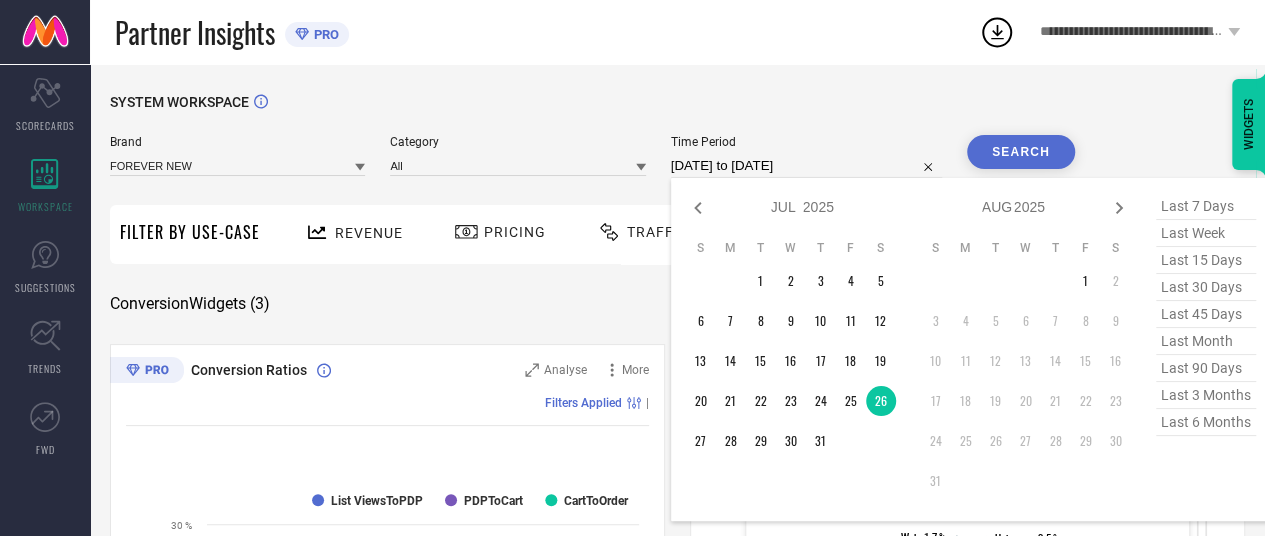 click on "[DATE] to [DATE]" at bounding box center [806, 166] 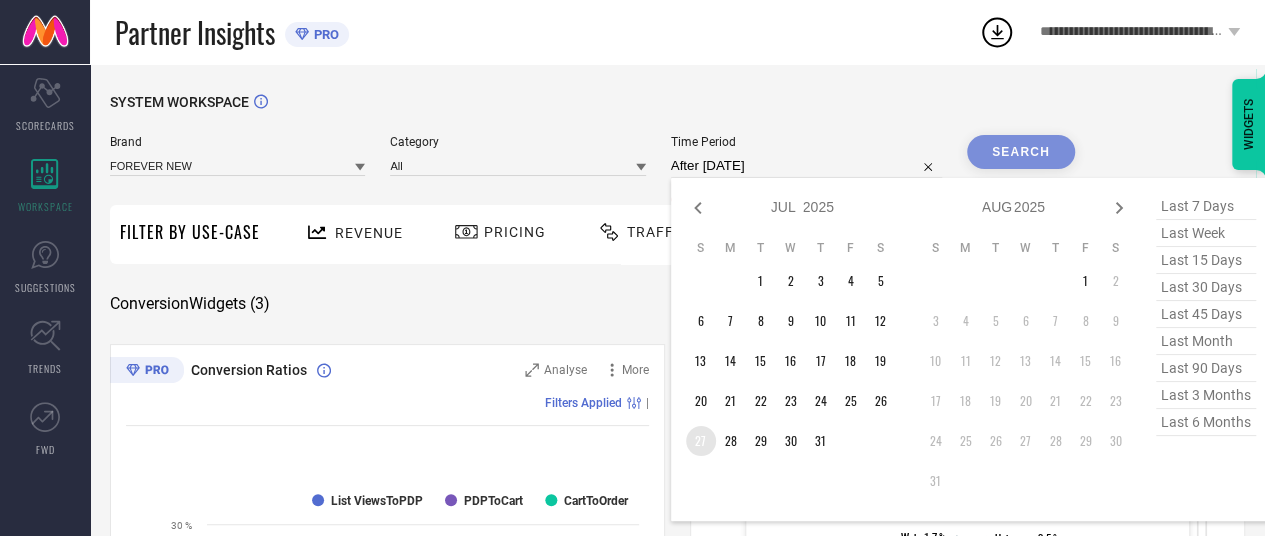 click on "27" at bounding box center [701, 441] 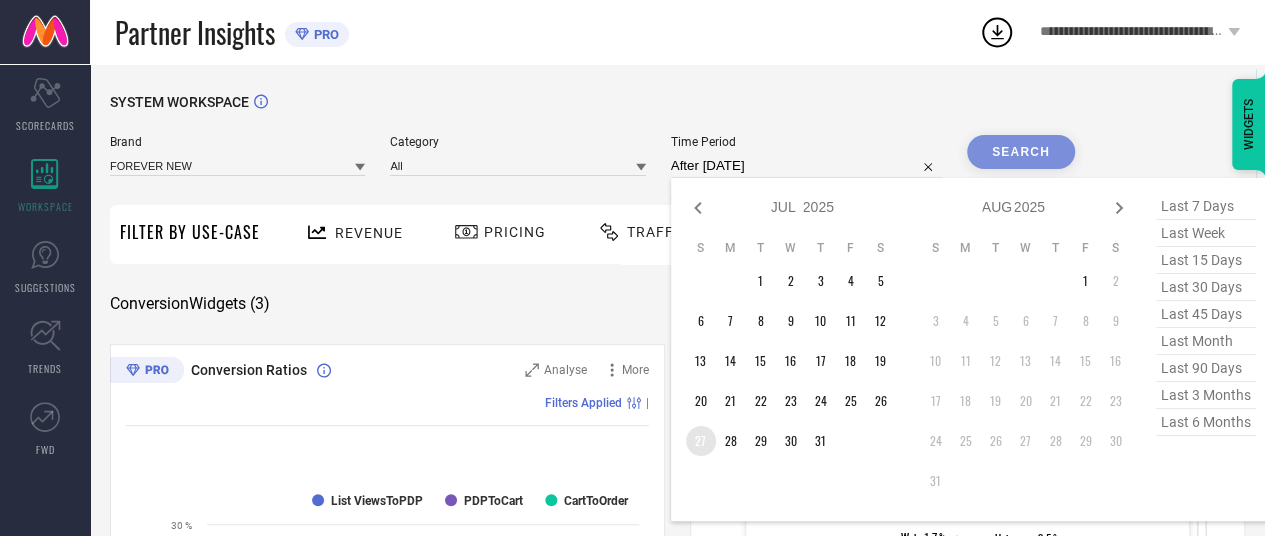 type on "[DATE] to [DATE]" 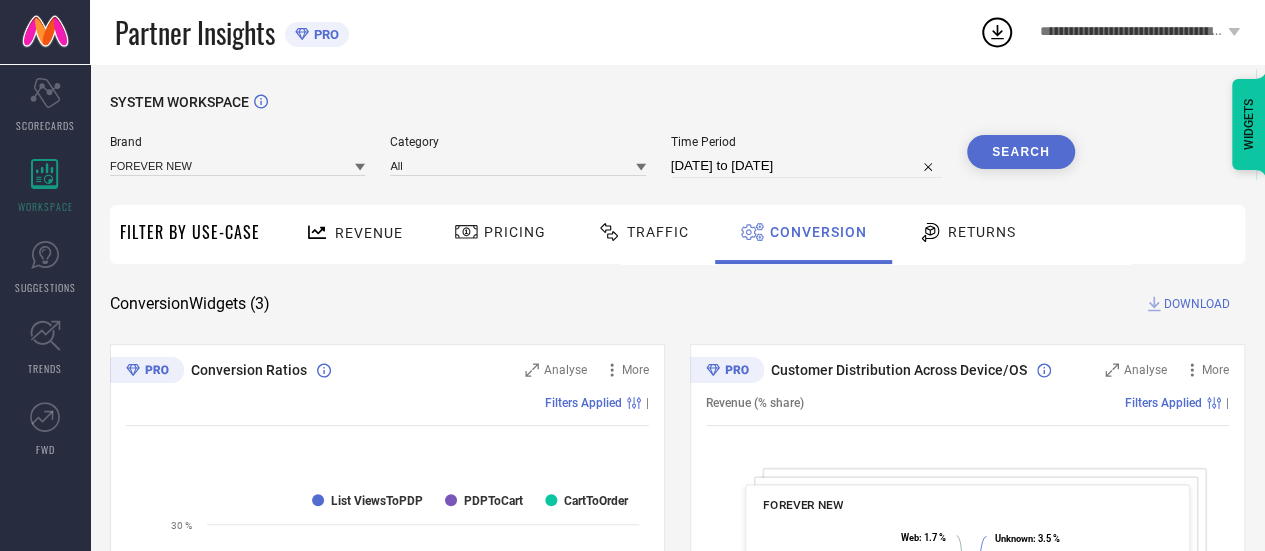 click on "Search" at bounding box center [1021, 152] 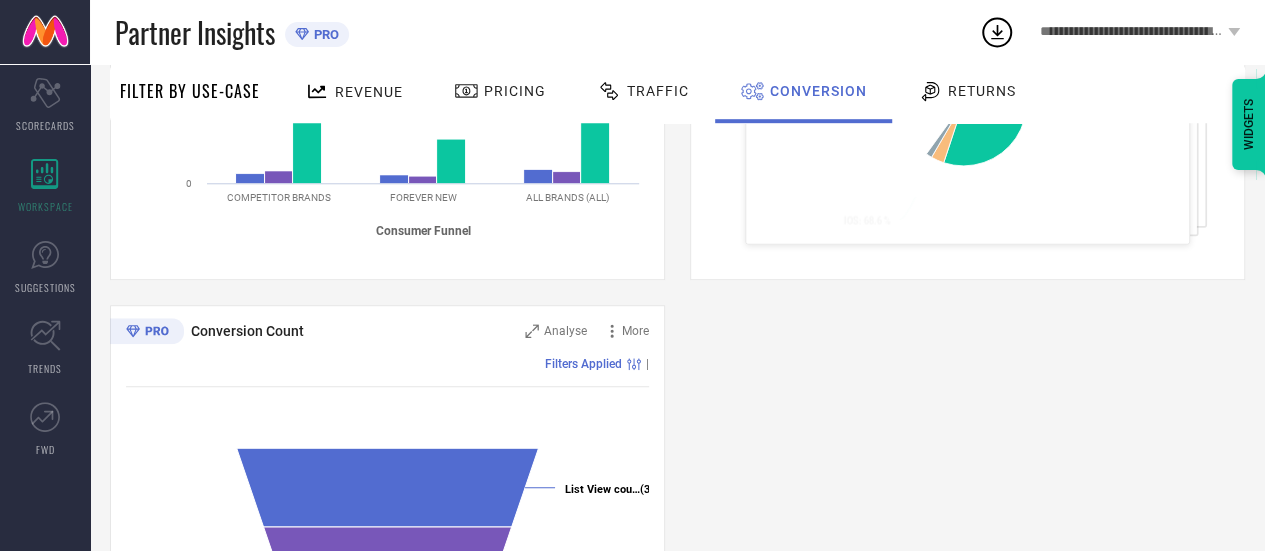 scroll, scrollTop: 848, scrollLeft: 0, axis: vertical 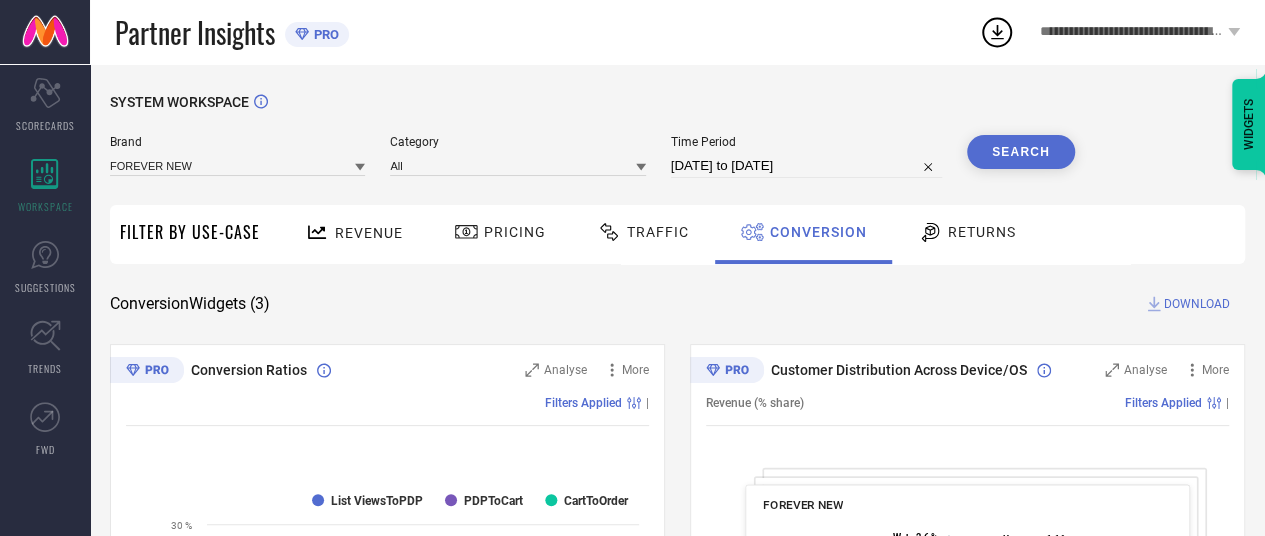 select on "6" 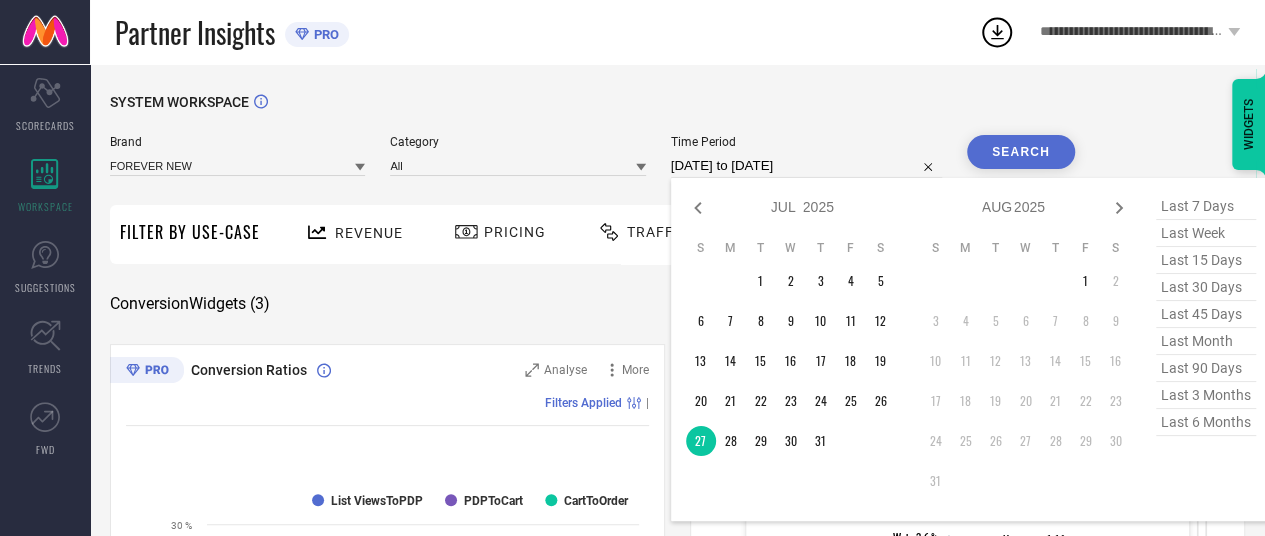 click on "[DATE] to [DATE]" at bounding box center [806, 166] 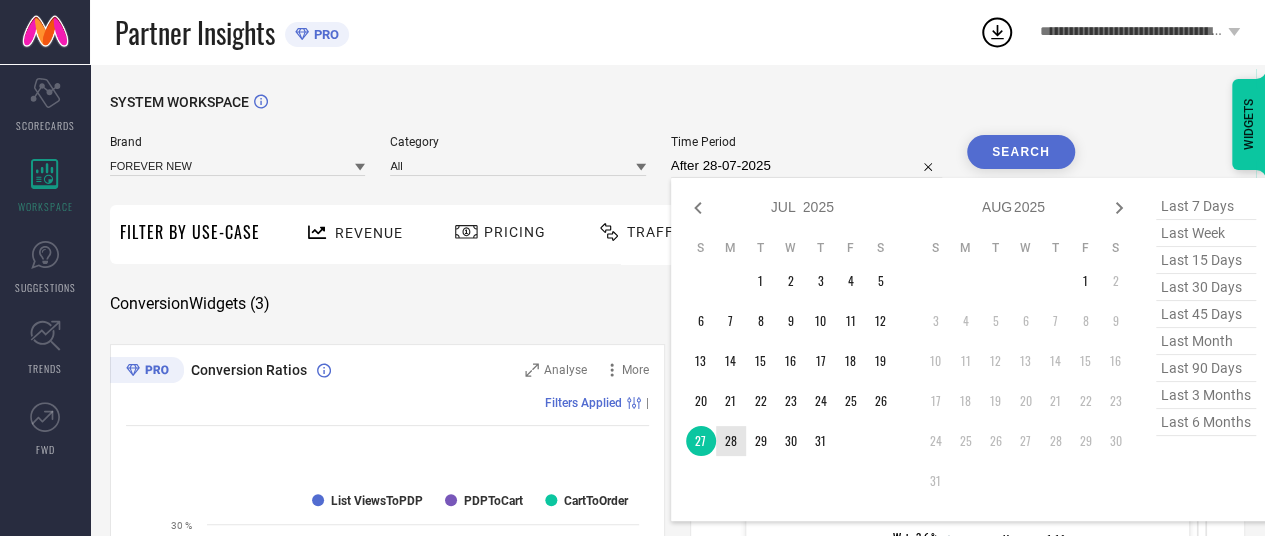 click on "28" at bounding box center [731, 441] 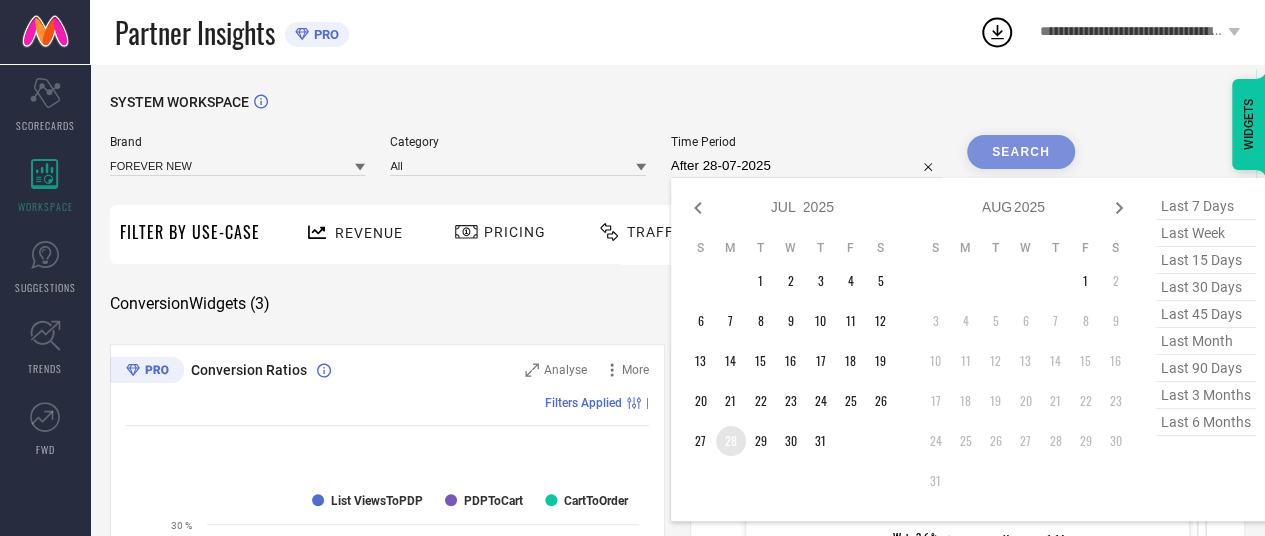 type on "28-07-2025 to 28-07-2025" 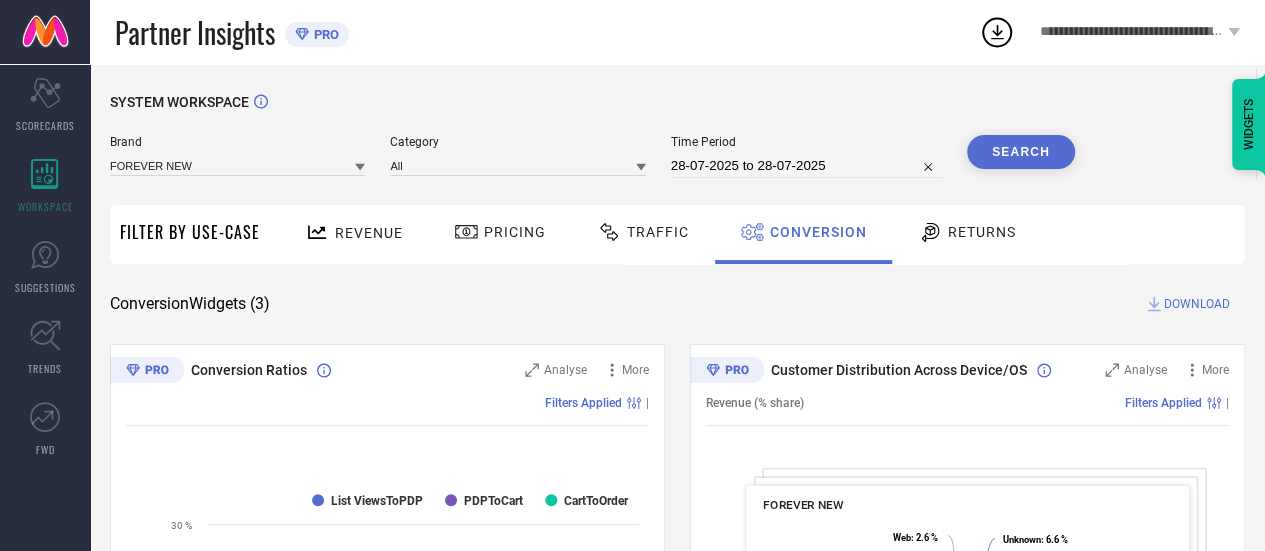 click on "Search" at bounding box center [1021, 152] 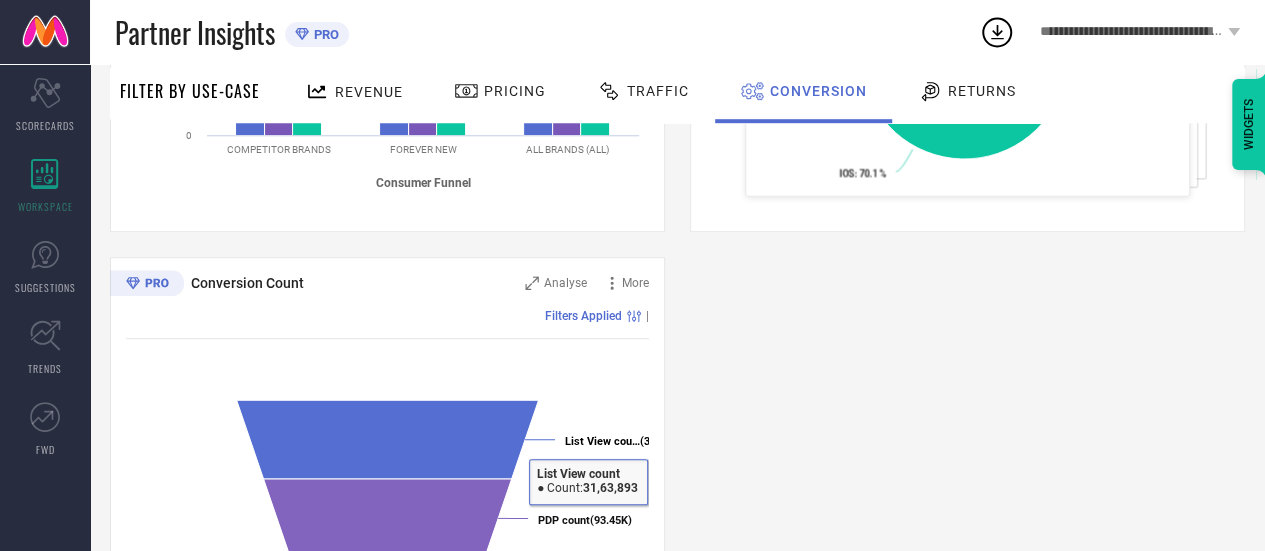 scroll, scrollTop: 848, scrollLeft: 0, axis: vertical 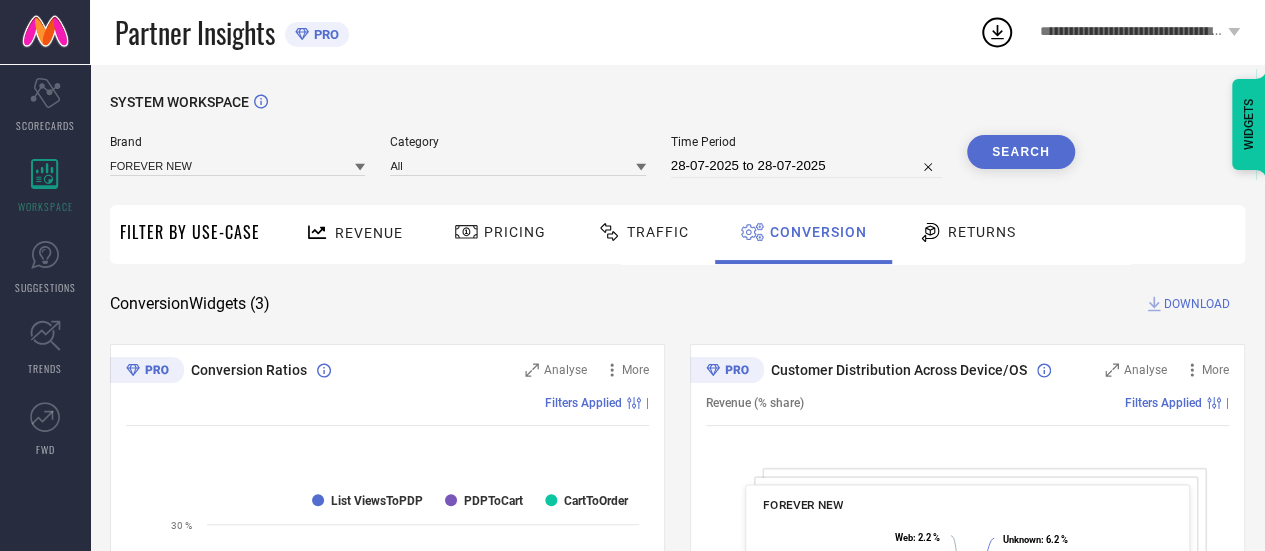 select on "6" 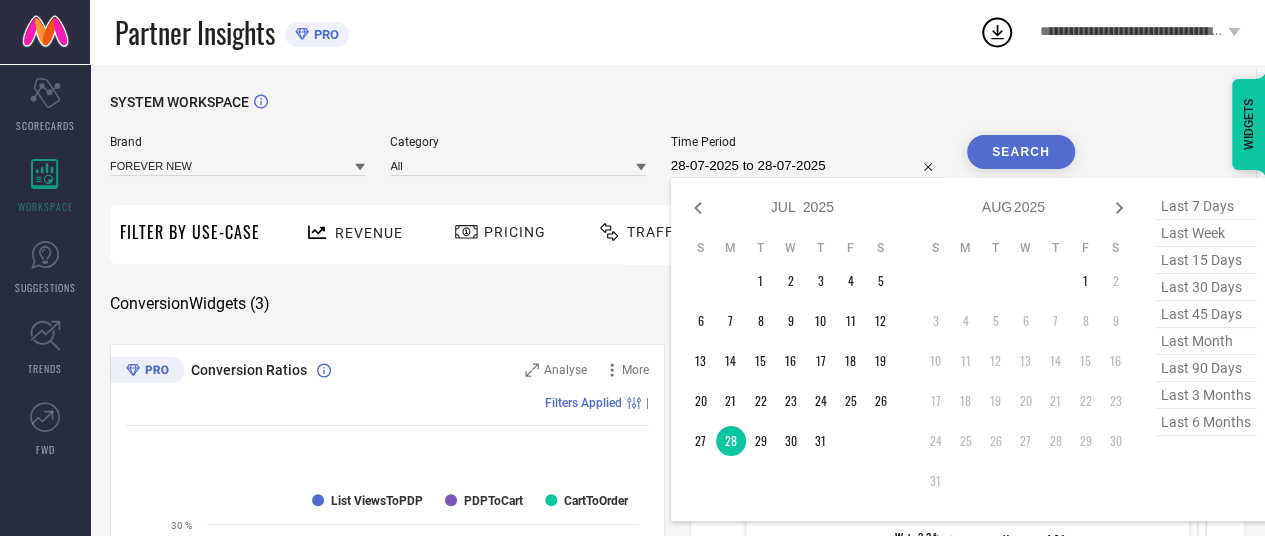 click on "28-07-2025 to 28-07-2025" at bounding box center [806, 166] 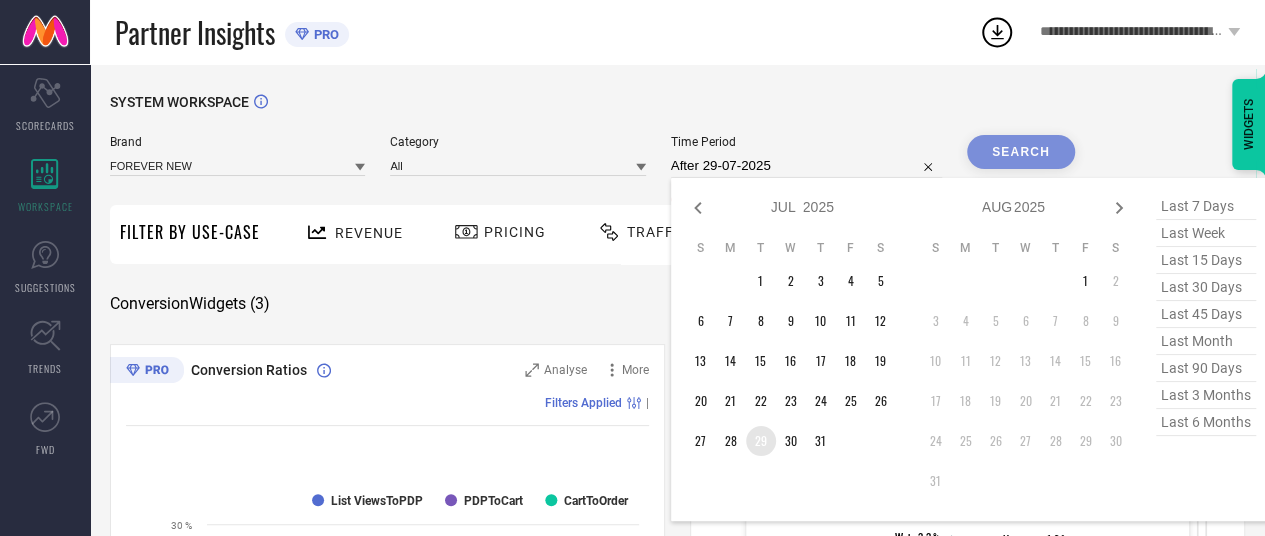 click on "29" at bounding box center (761, 441) 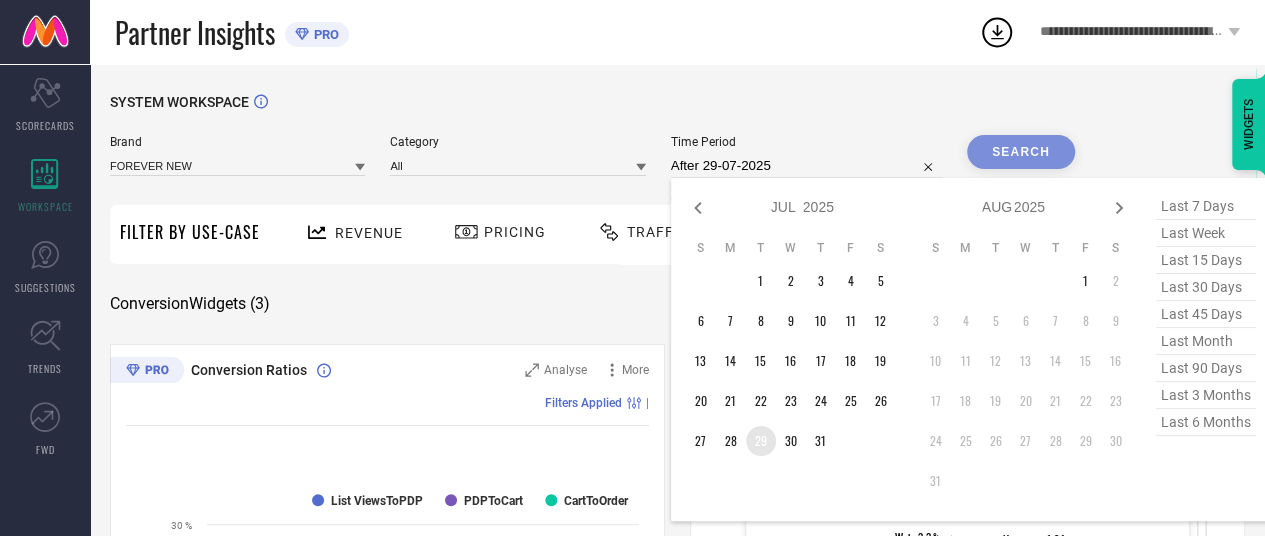 type on "29-07-2025 to 29-07-2025" 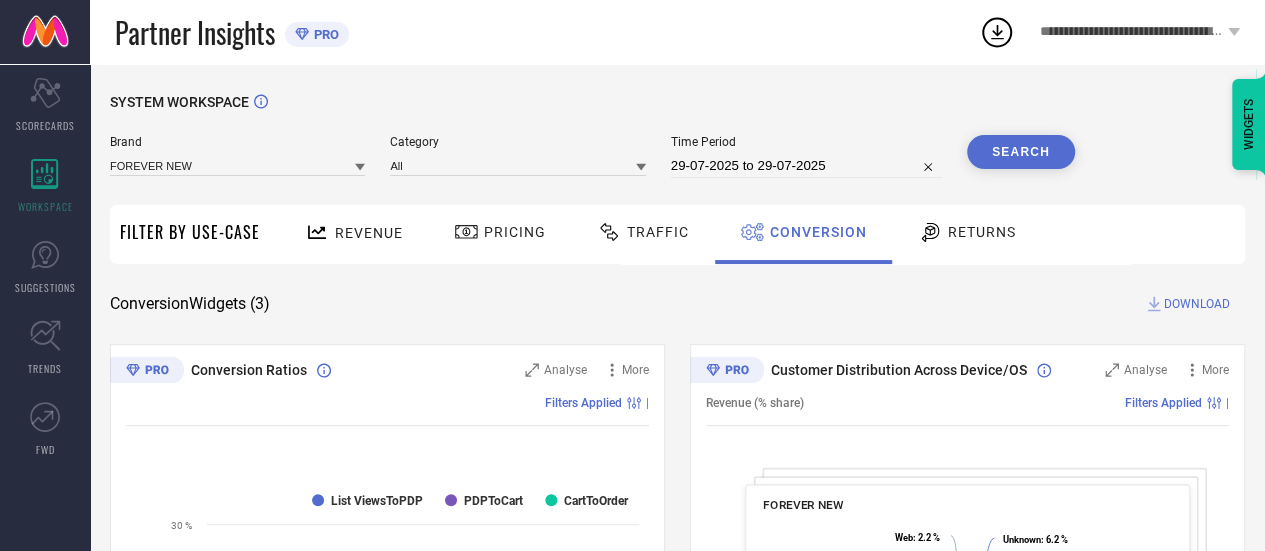 click on "Search" at bounding box center (1021, 152) 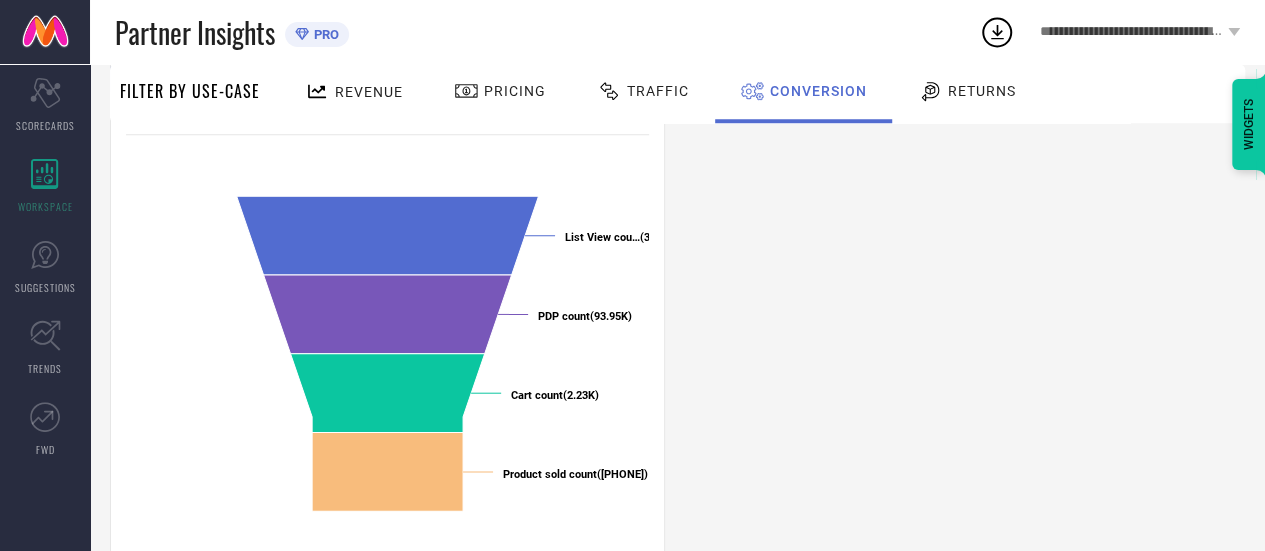 scroll, scrollTop: 822, scrollLeft: 0, axis: vertical 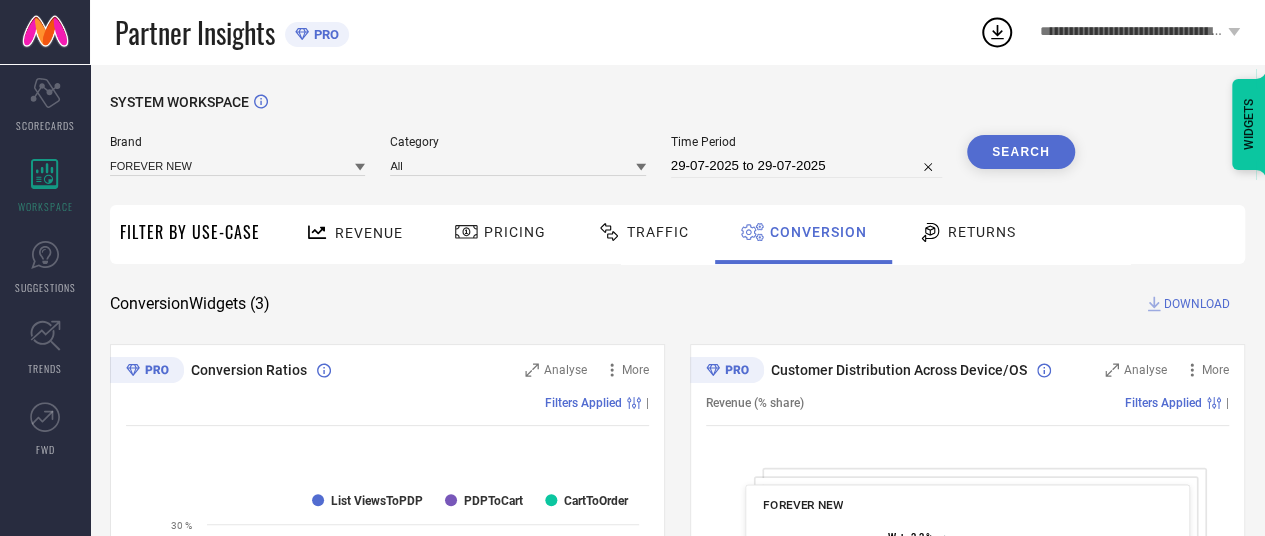 select on "6" 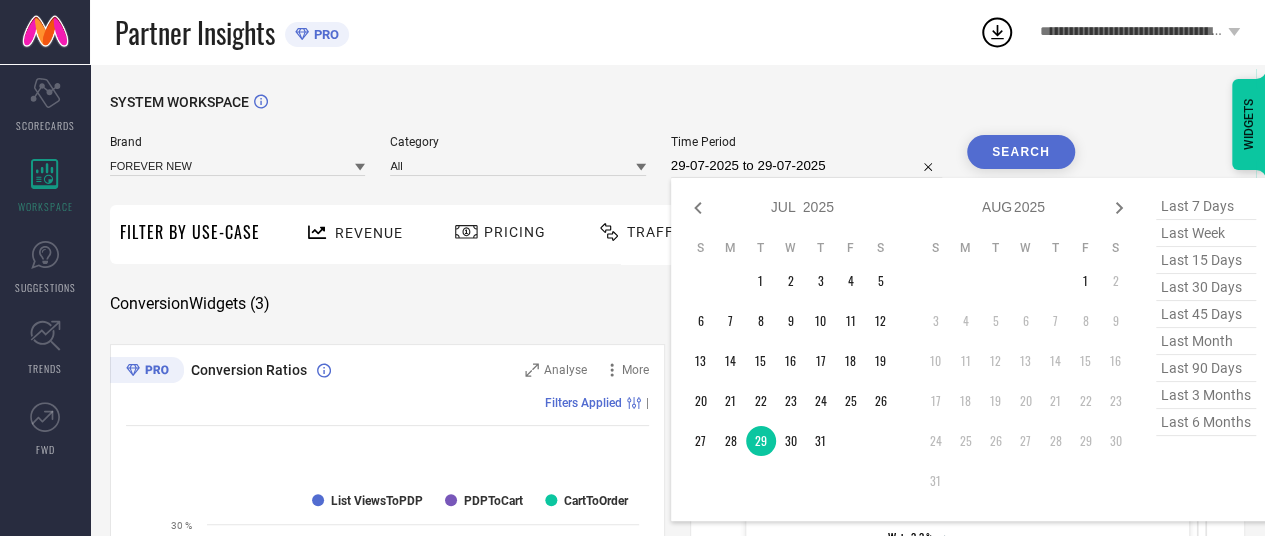click on "29-07-2025 to 29-07-2025" at bounding box center (806, 166) 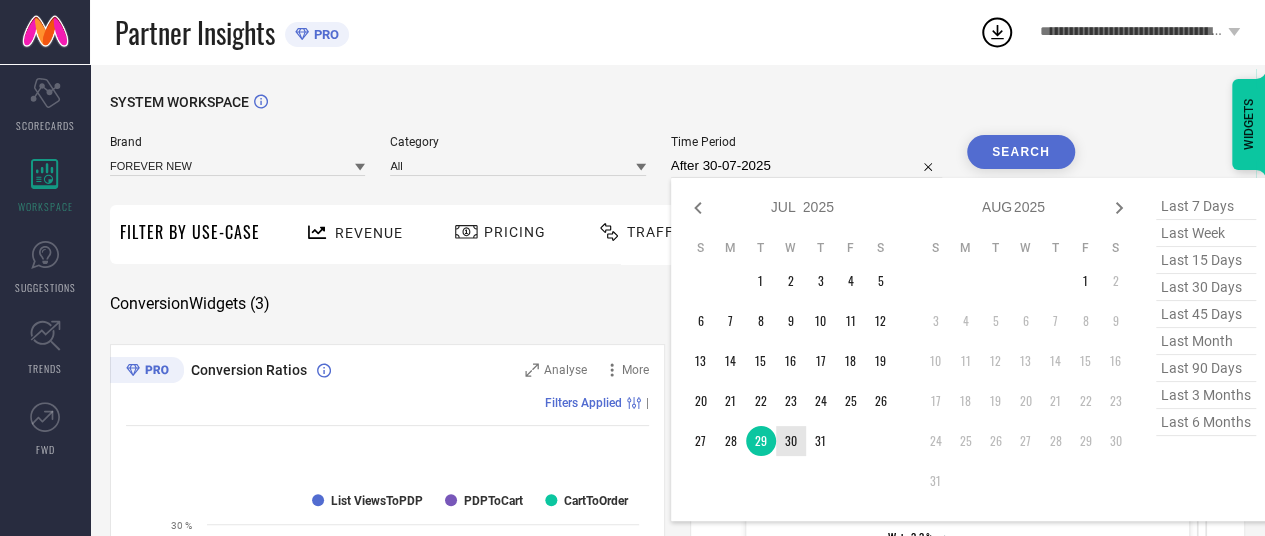 click on "30" at bounding box center (791, 441) 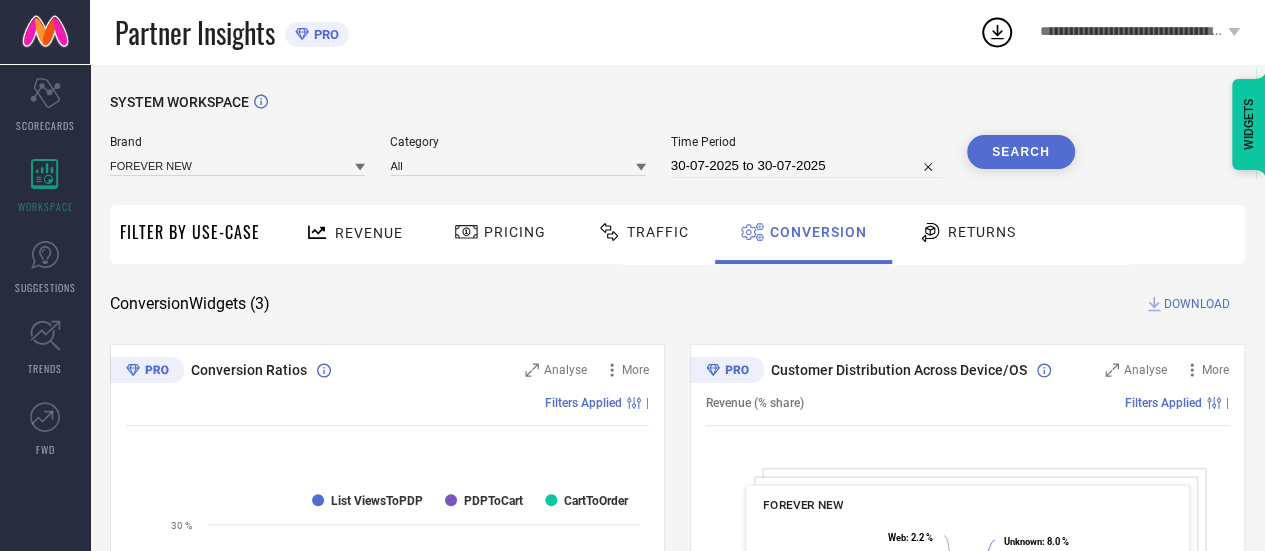 click on "Search" at bounding box center [1021, 152] 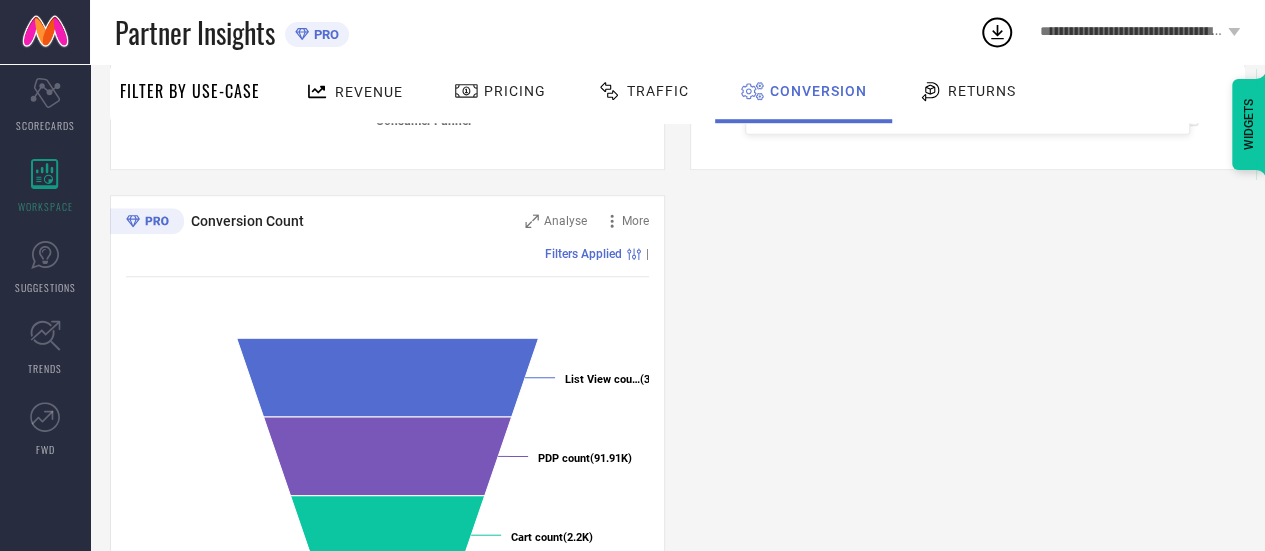 scroll, scrollTop: 848, scrollLeft: 0, axis: vertical 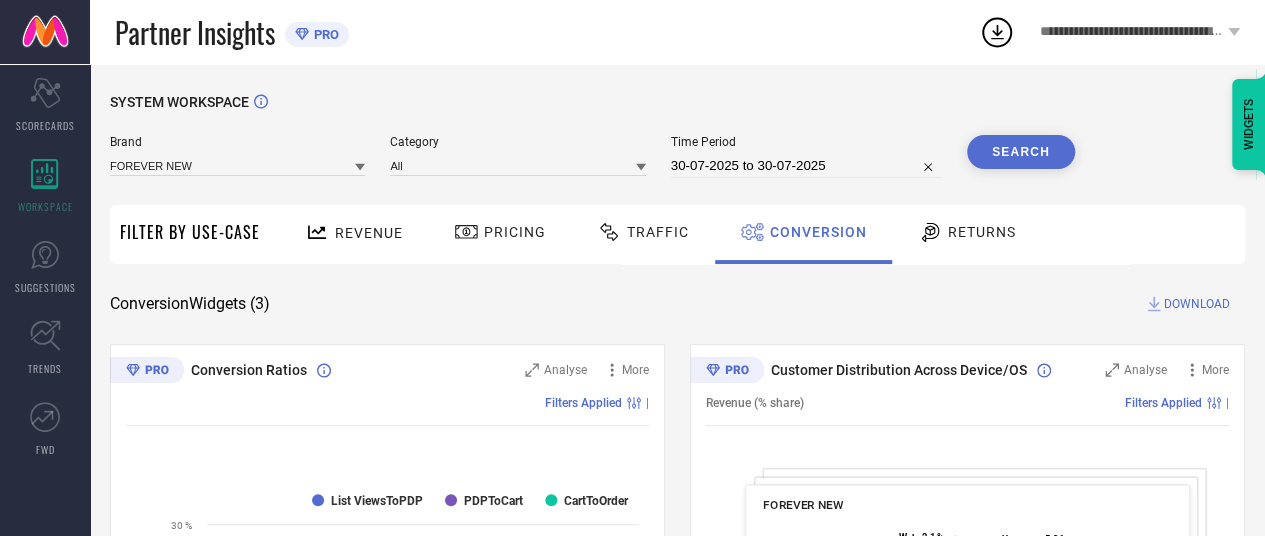 select on "6" 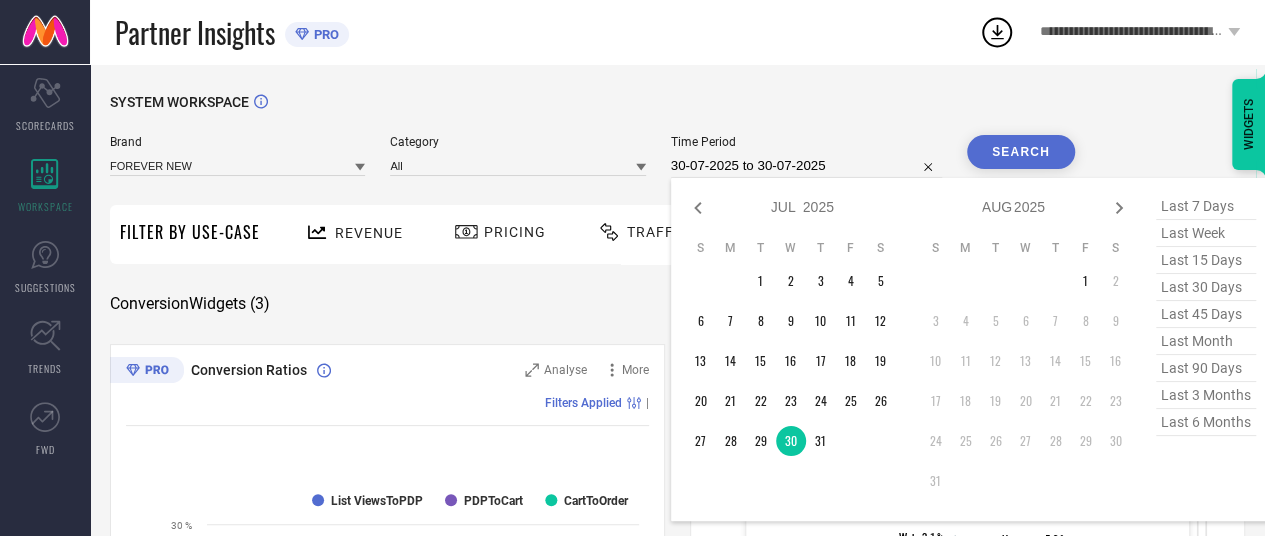 click on "30-07-2025 to 30-07-2025" at bounding box center [806, 166] 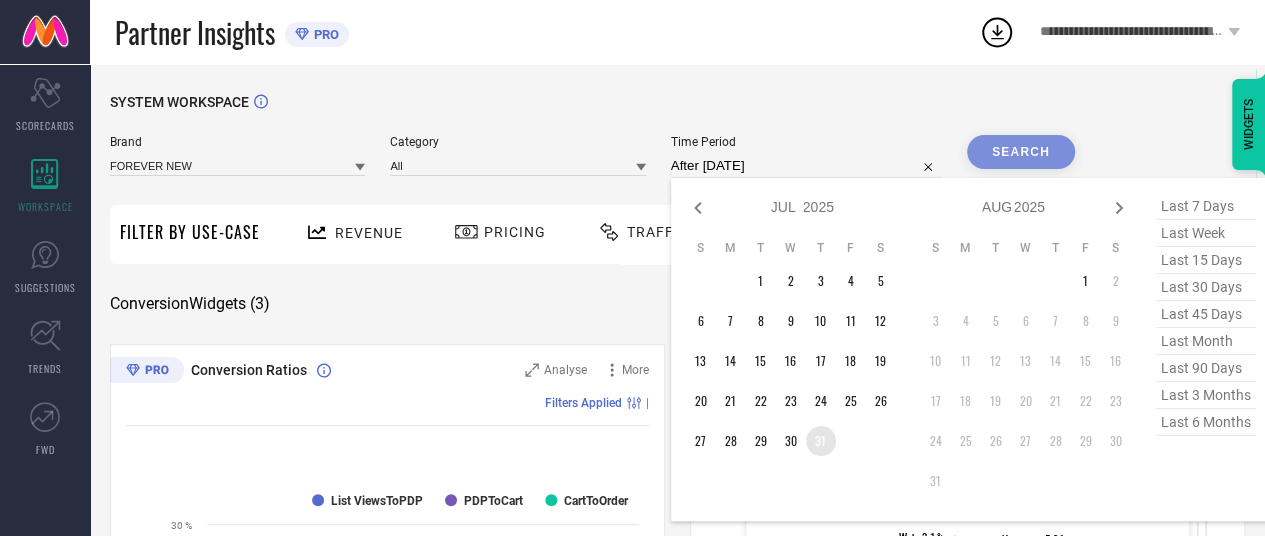 click on "31" at bounding box center (821, 441) 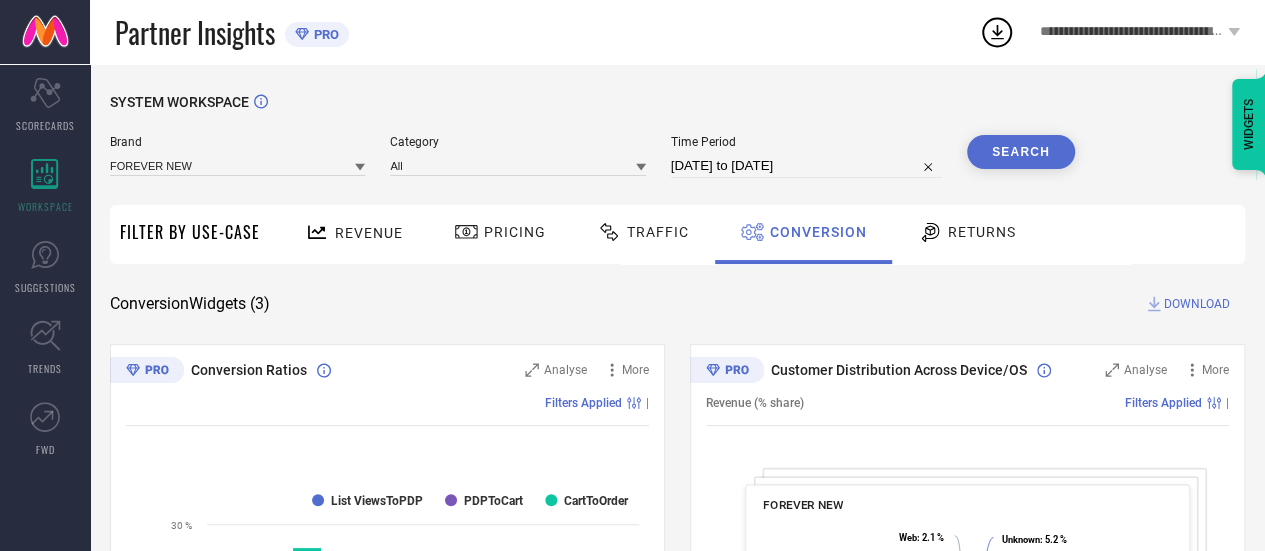 click on "Search" at bounding box center [1021, 152] 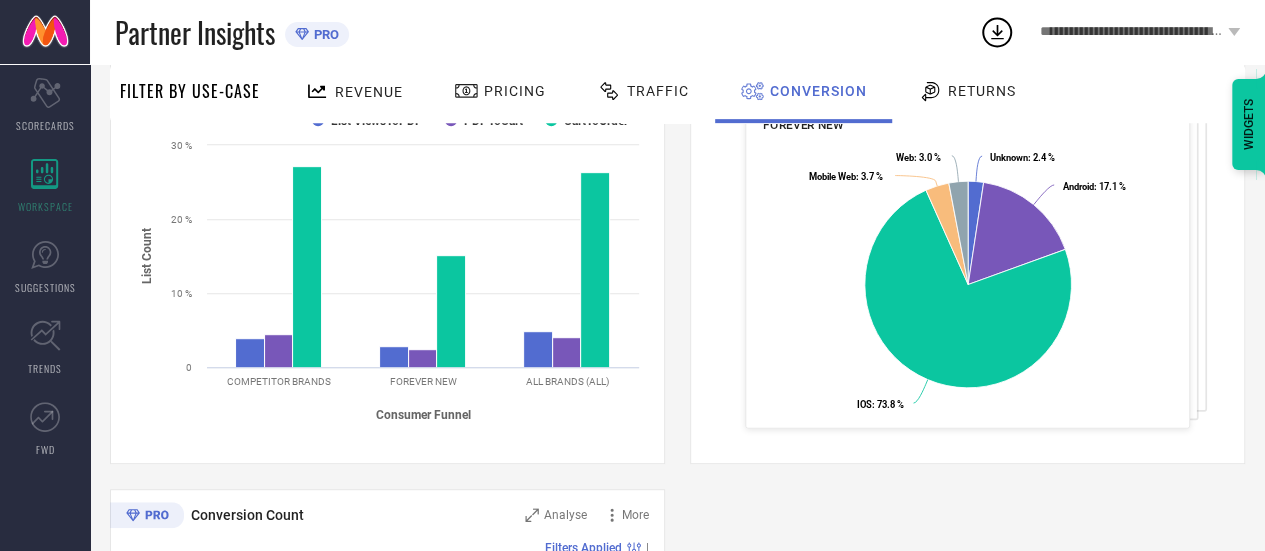 scroll, scrollTop: 848, scrollLeft: 0, axis: vertical 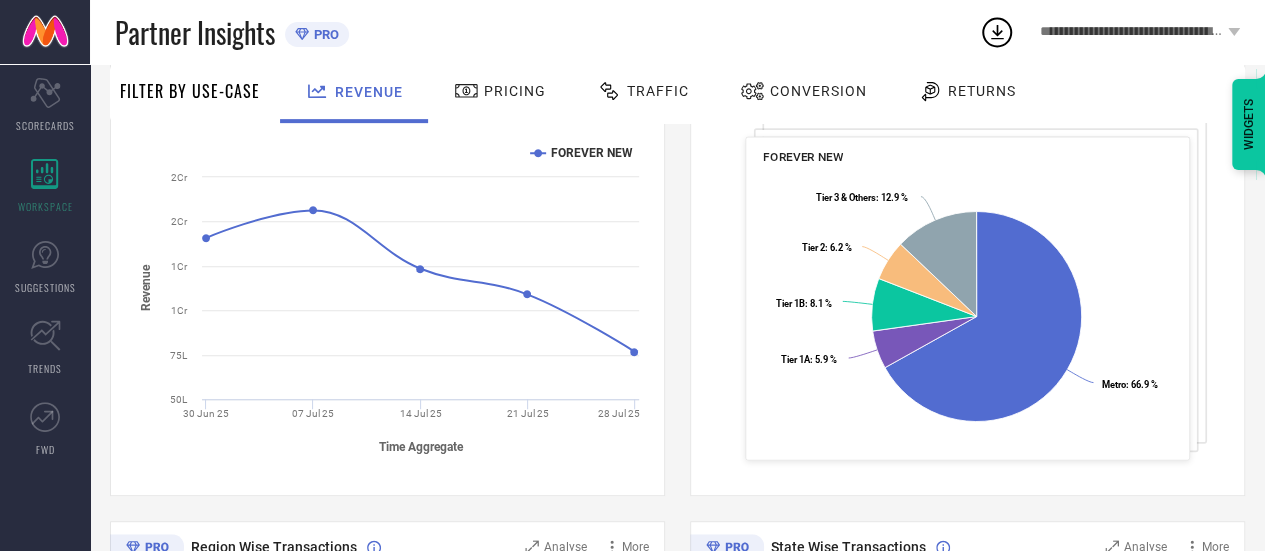 click on "Traffic" at bounding box center [658, 91] 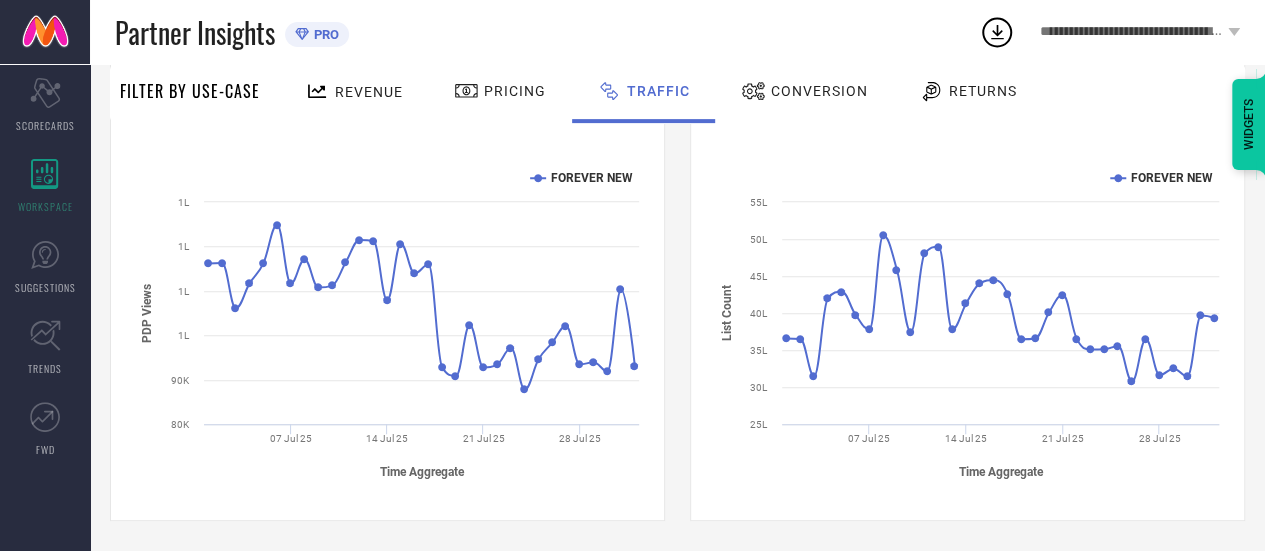 scroll, scrollTop: 0, scrollLeft: 0, axis: both 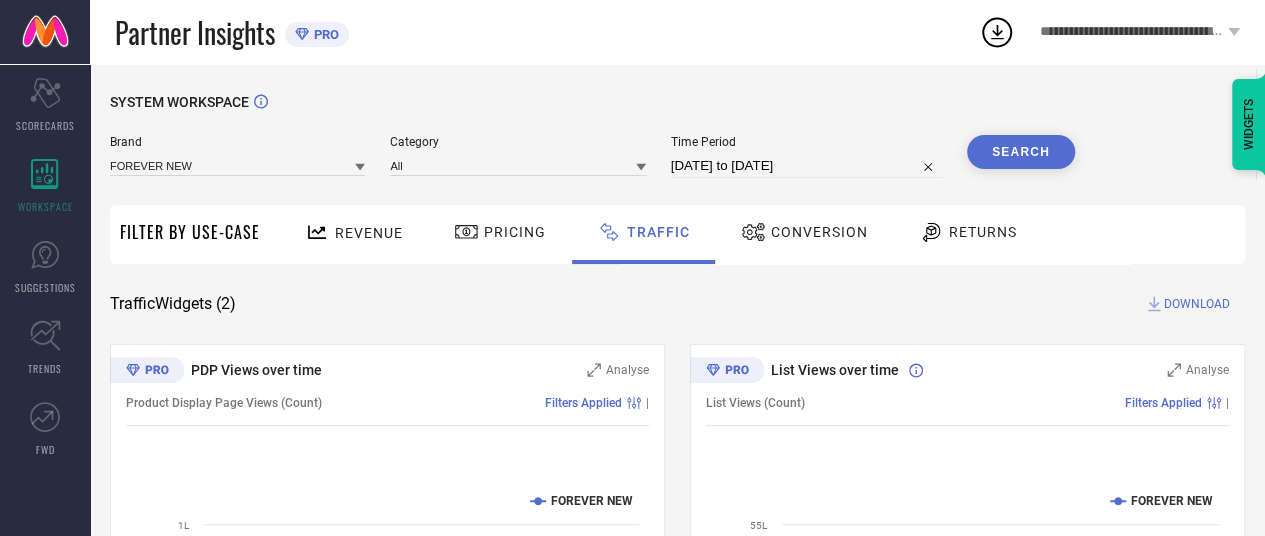 select on "6" 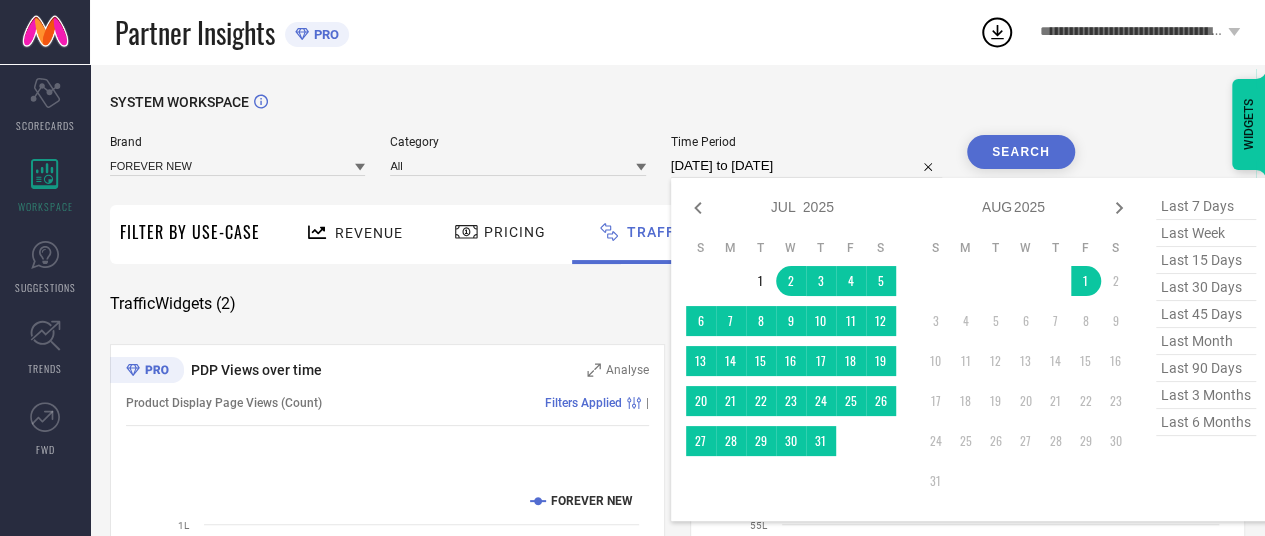 click on "02-07-2025 to 01-08-2025" at bounding box center (806, 166) 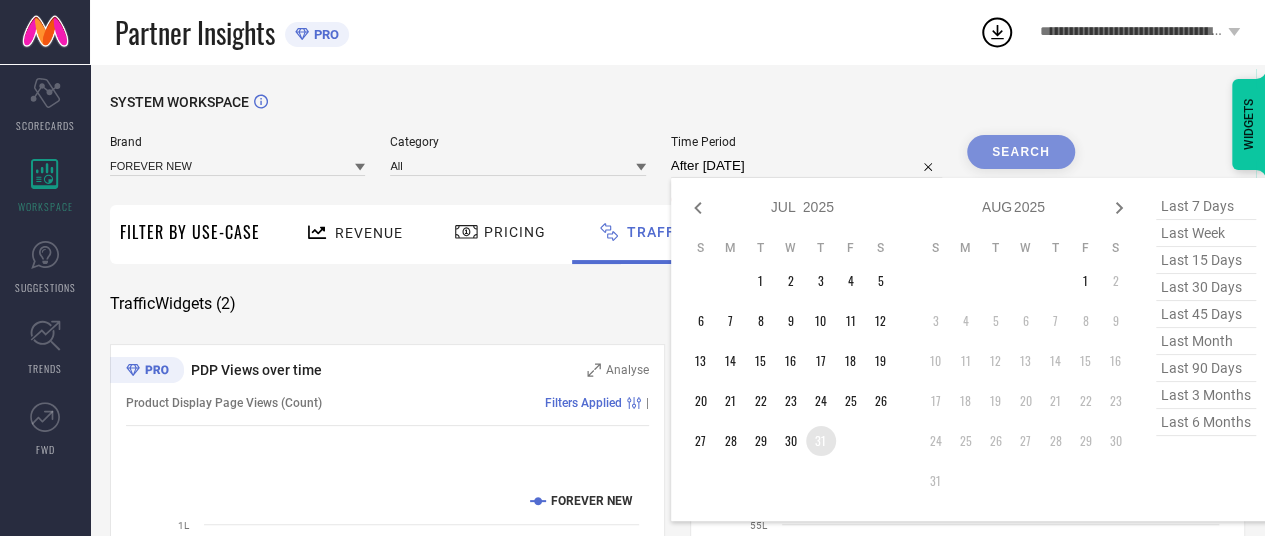 click on "31" at bounding box center [821, 441] 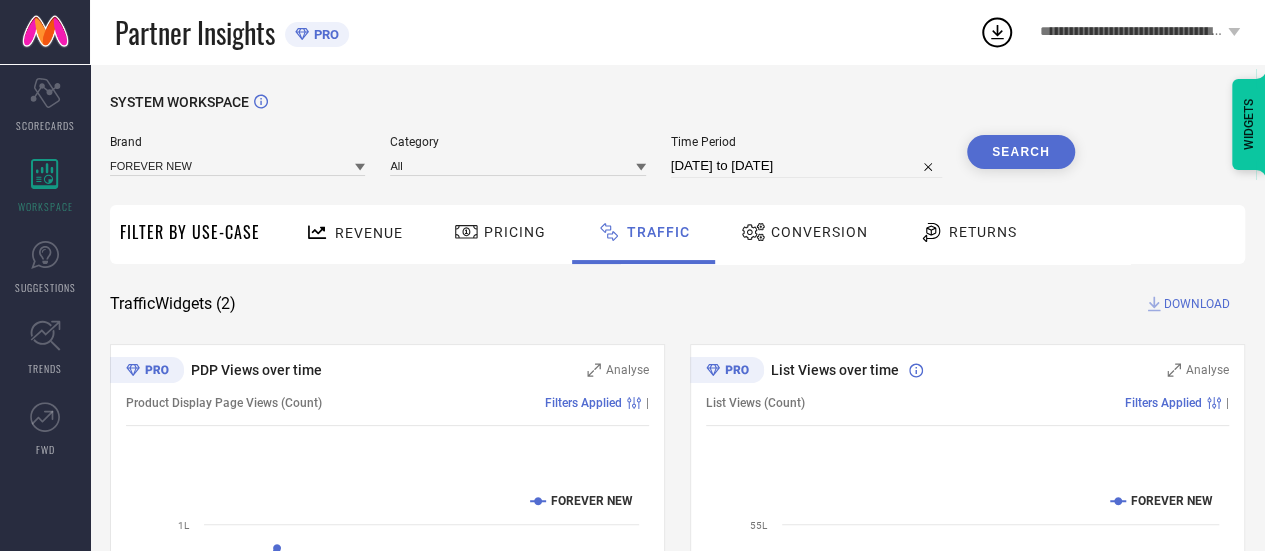 click on "Search" at bounding box center [1021, 152] 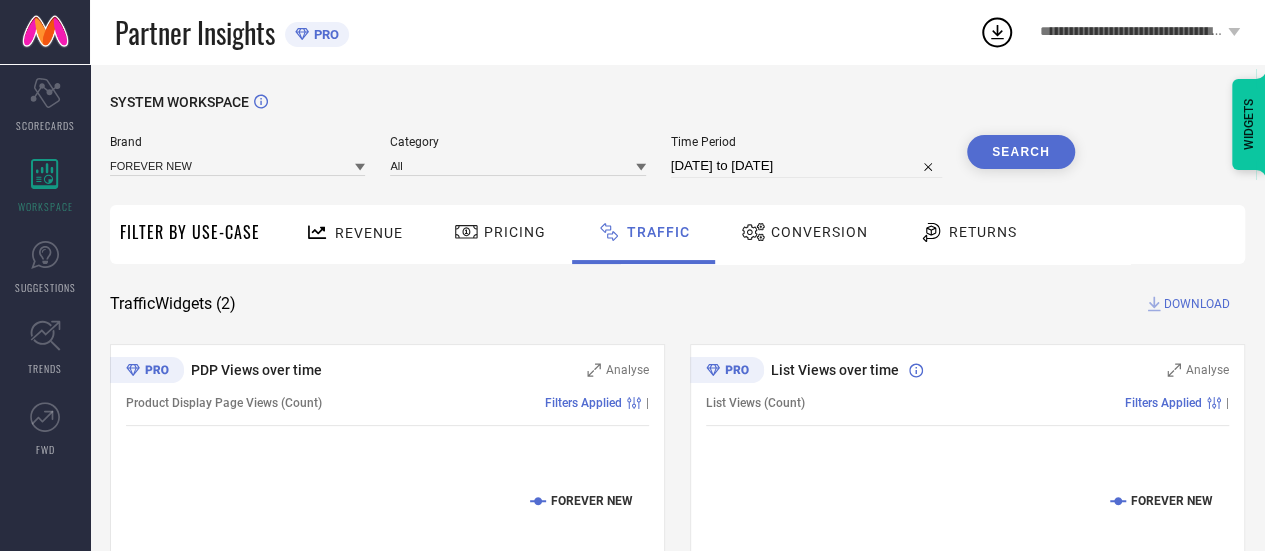 scroll, scrollTop: 323, scrollLeft: 0, axis: vertical 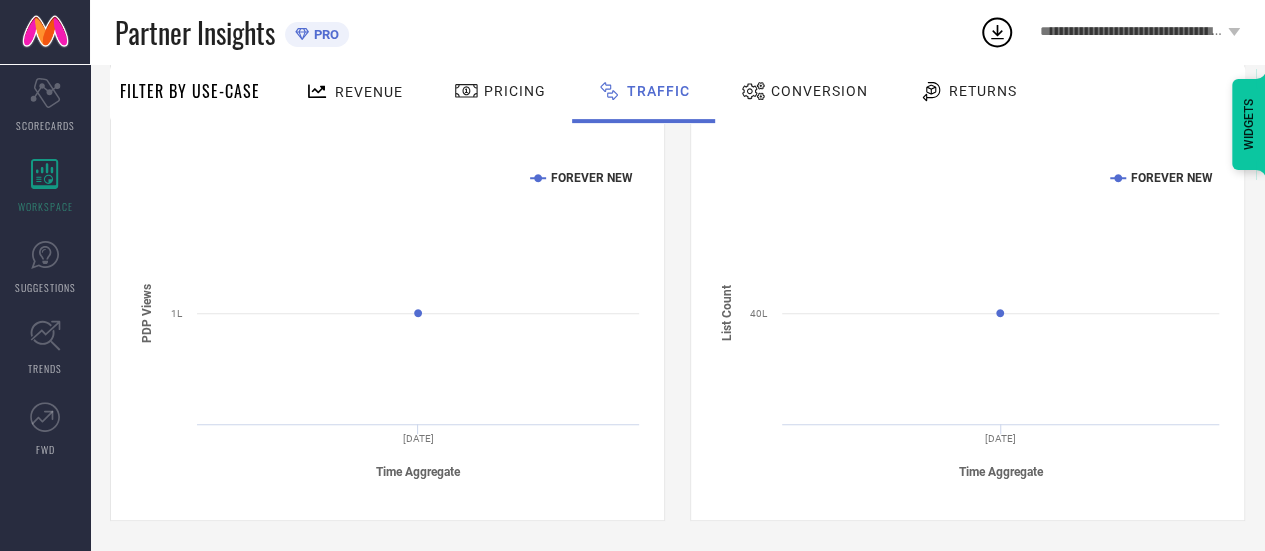 click on "Conversion" at bounding box center [819, 91] 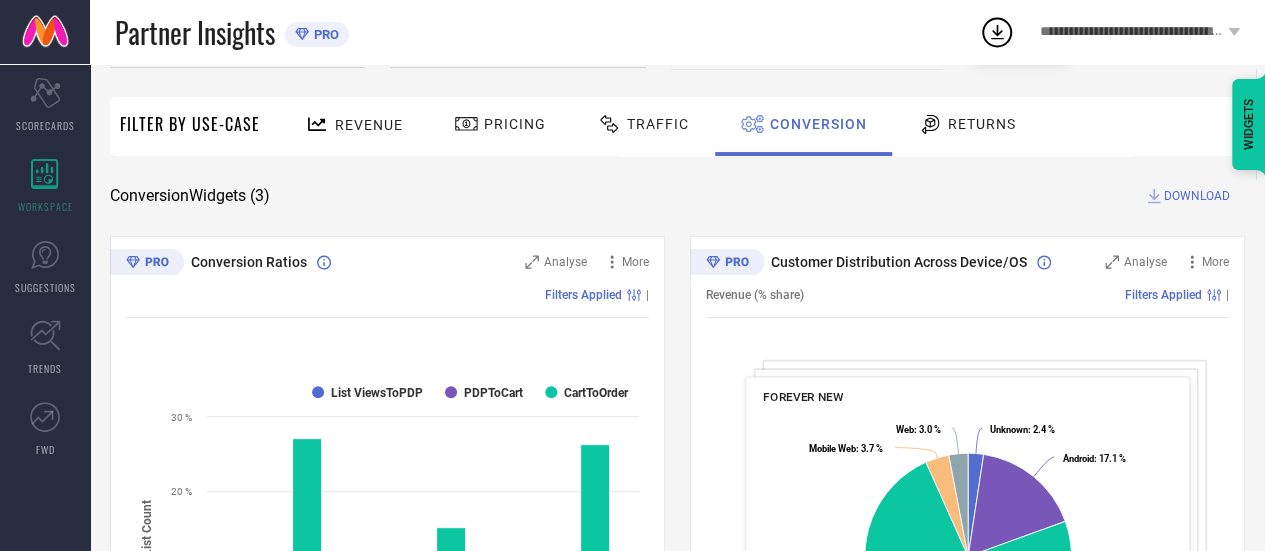 scroll, scrollTop: 0, scrollLeft: 0, axis: both 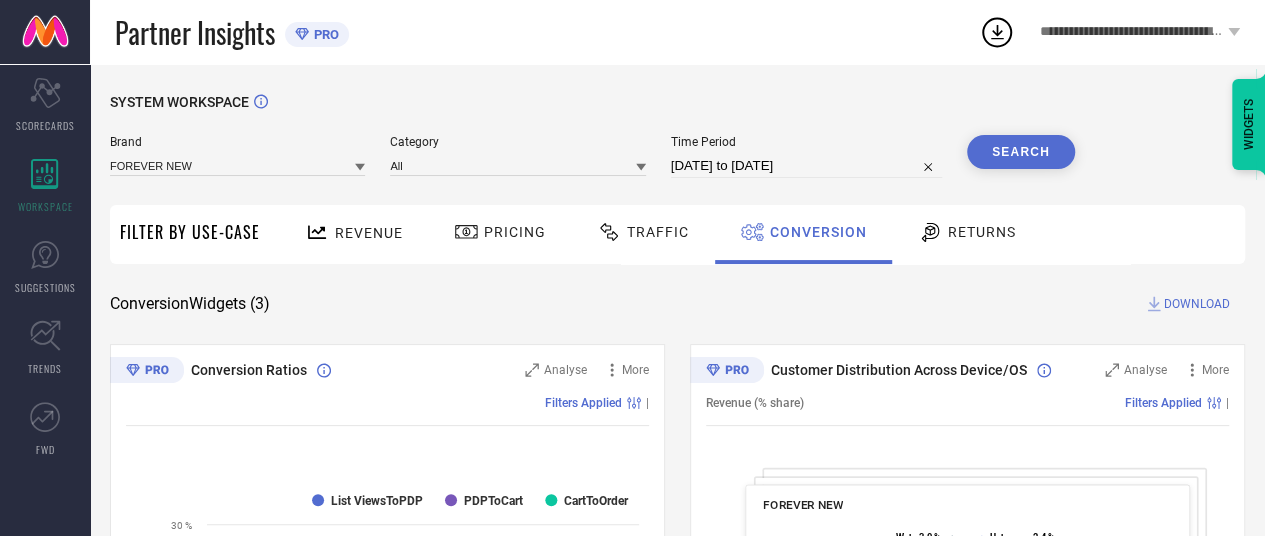 click on "[DATE] to [DATE]" at bounding box center [806, 166] 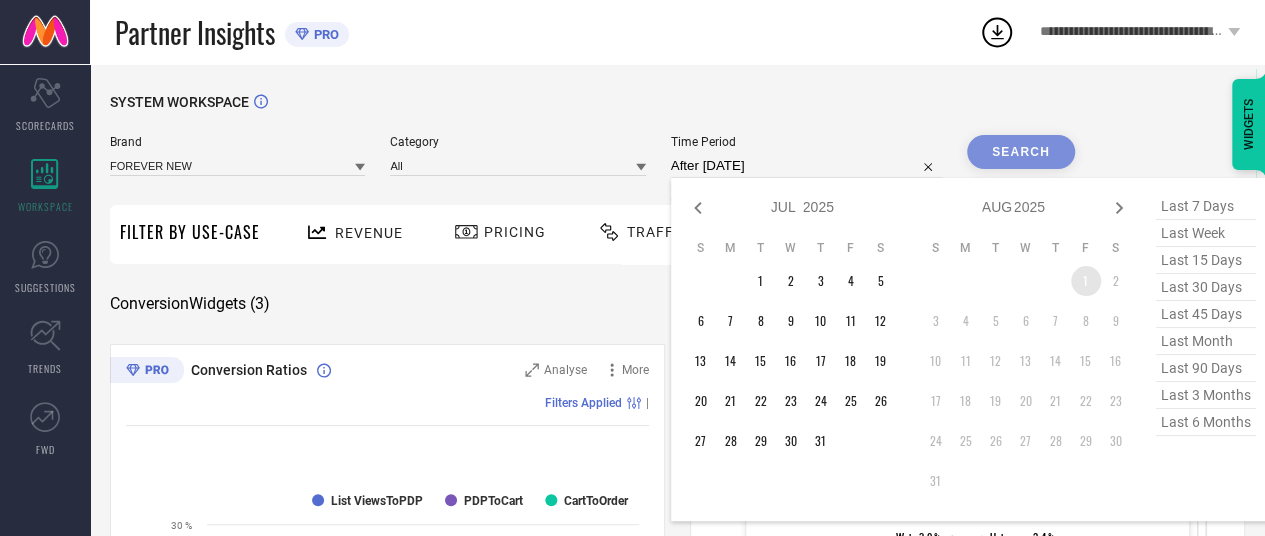 click on "1" at bounding box center [1086, 281] 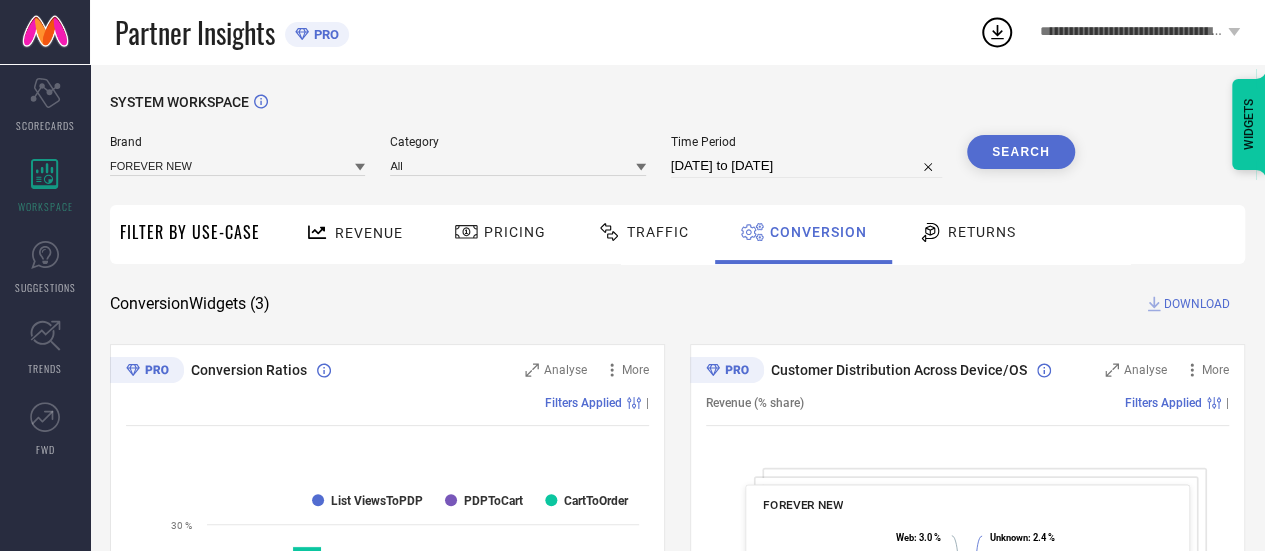 click on "Search" at bounding box center [1021, 152] 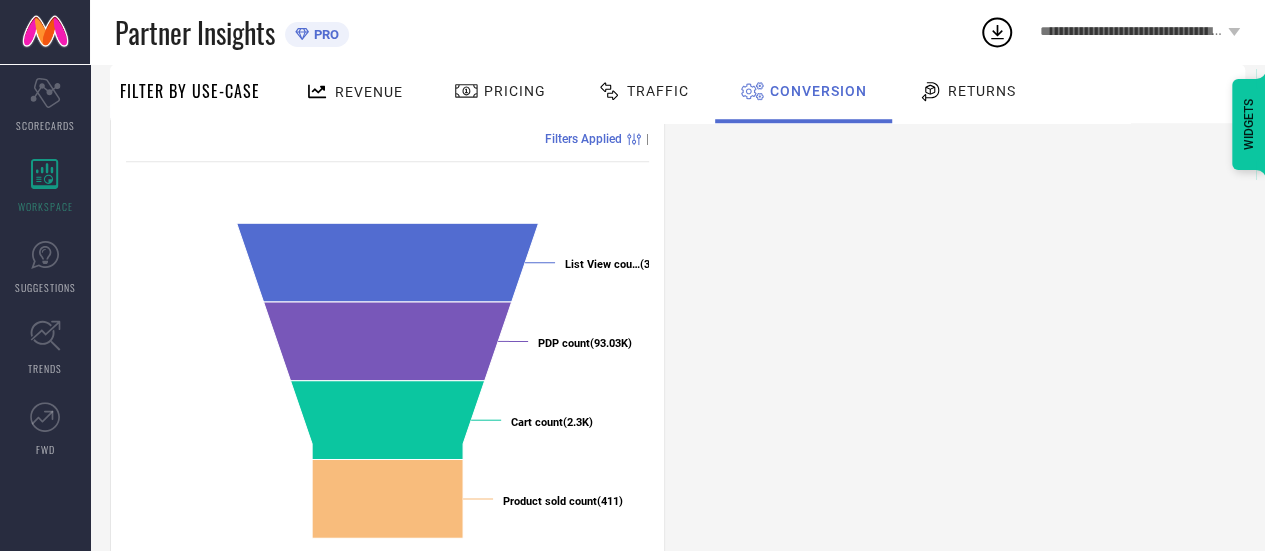 scroll, scrollTop: 790, scrollLeft: 0, axis: vertical 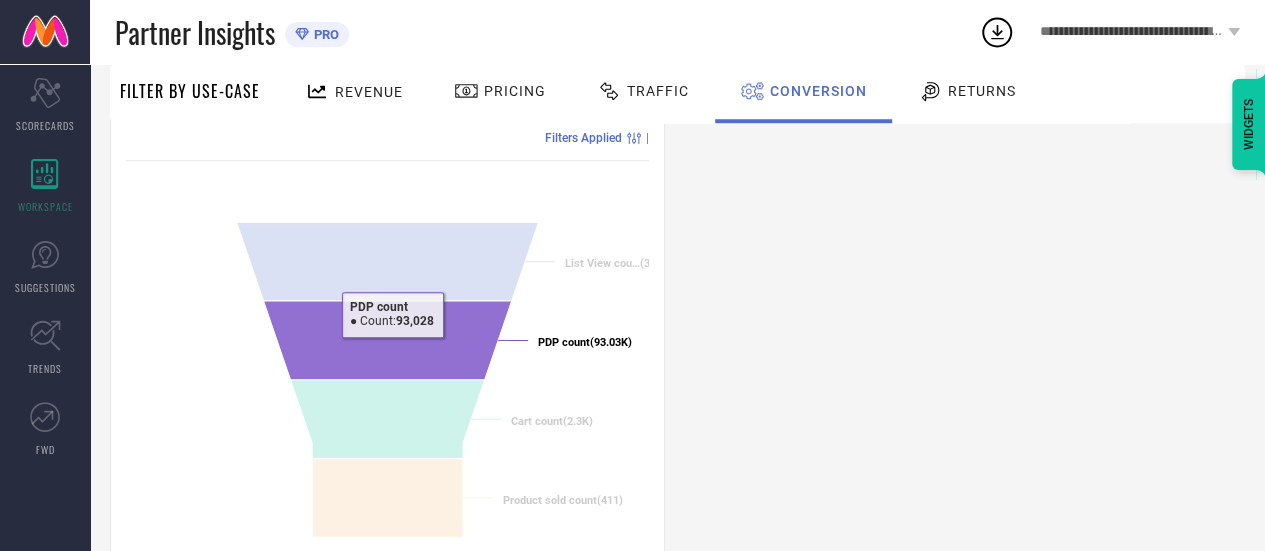 type 